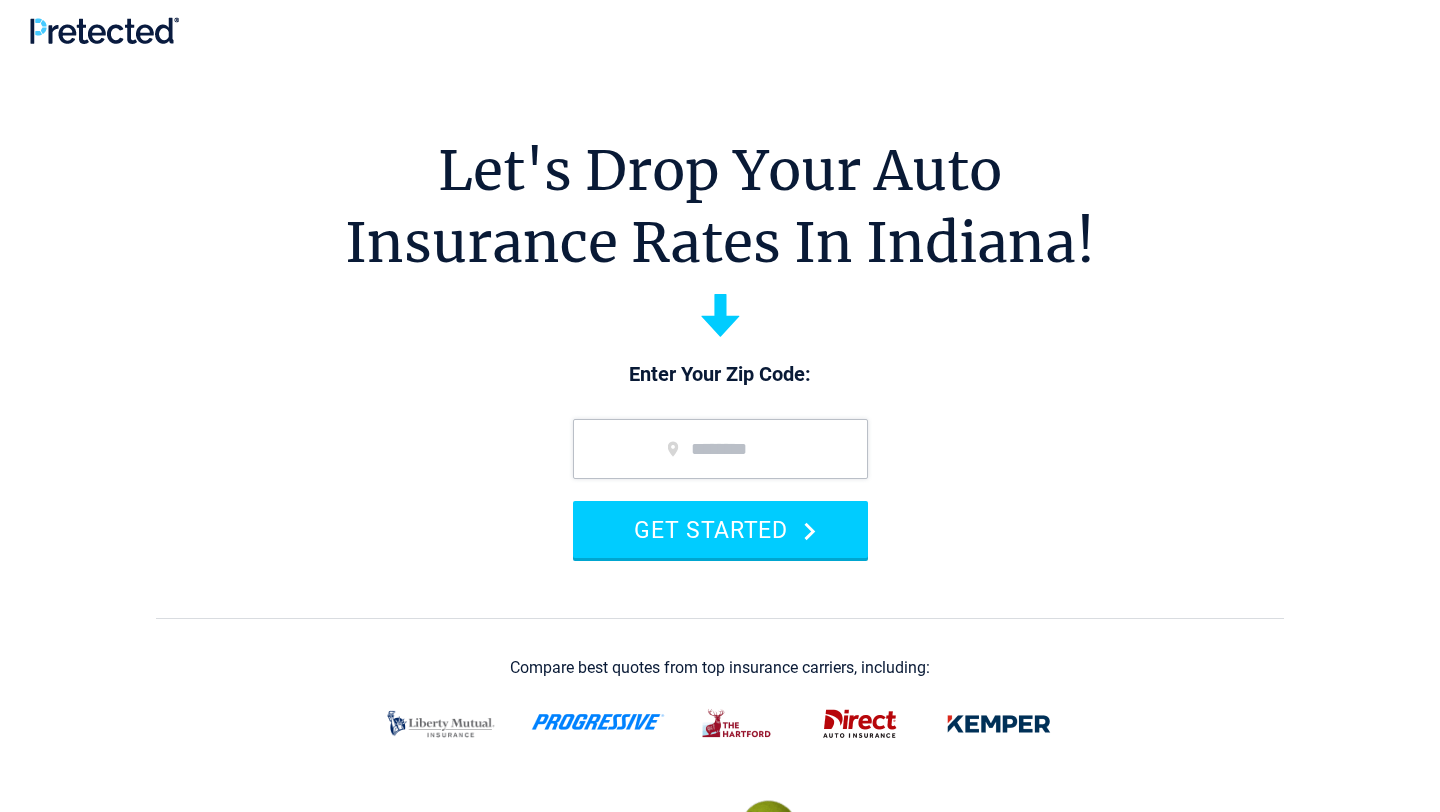 scroll, scrollTop: 0, scrollLeft: 0, axis: both 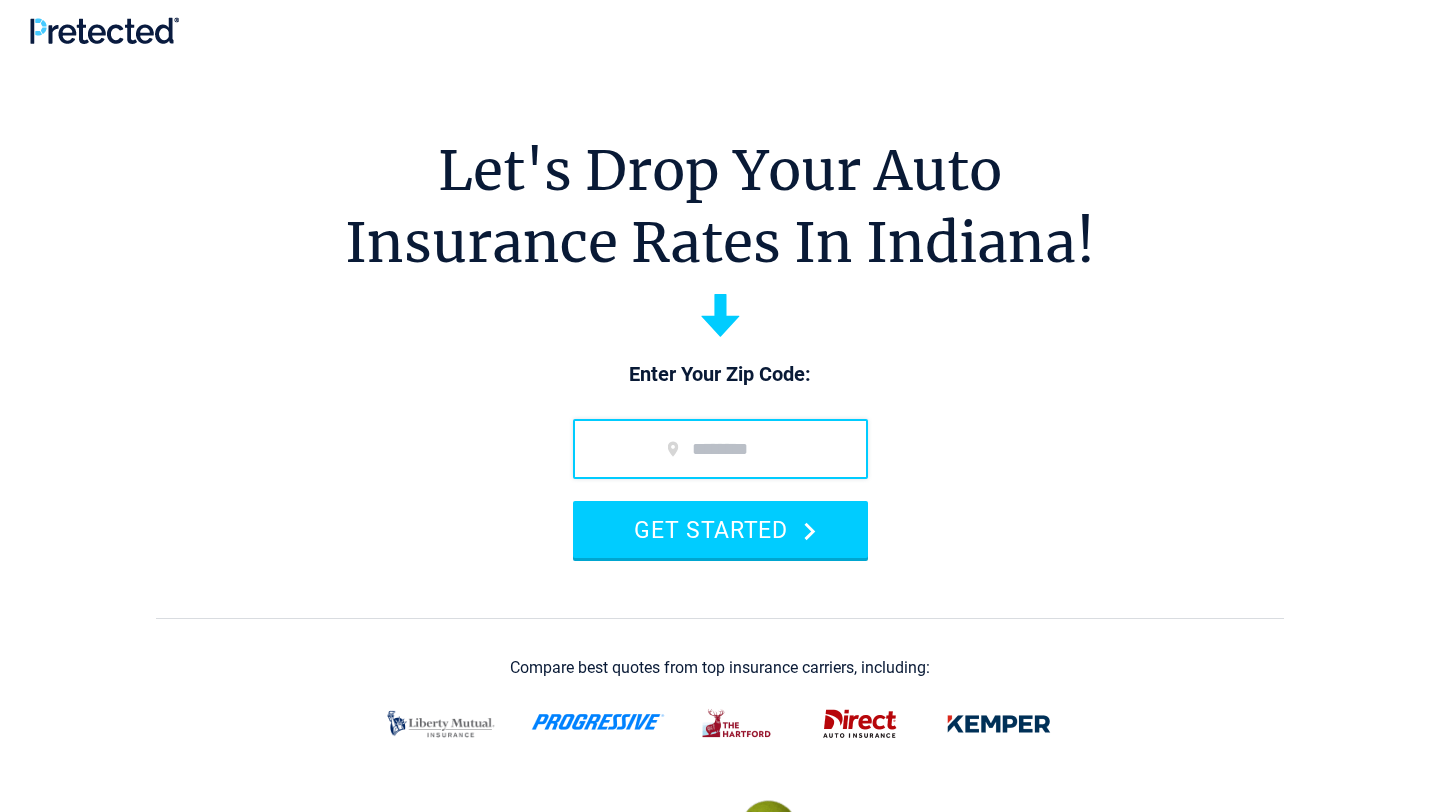 click at bounding box center [720, 449] 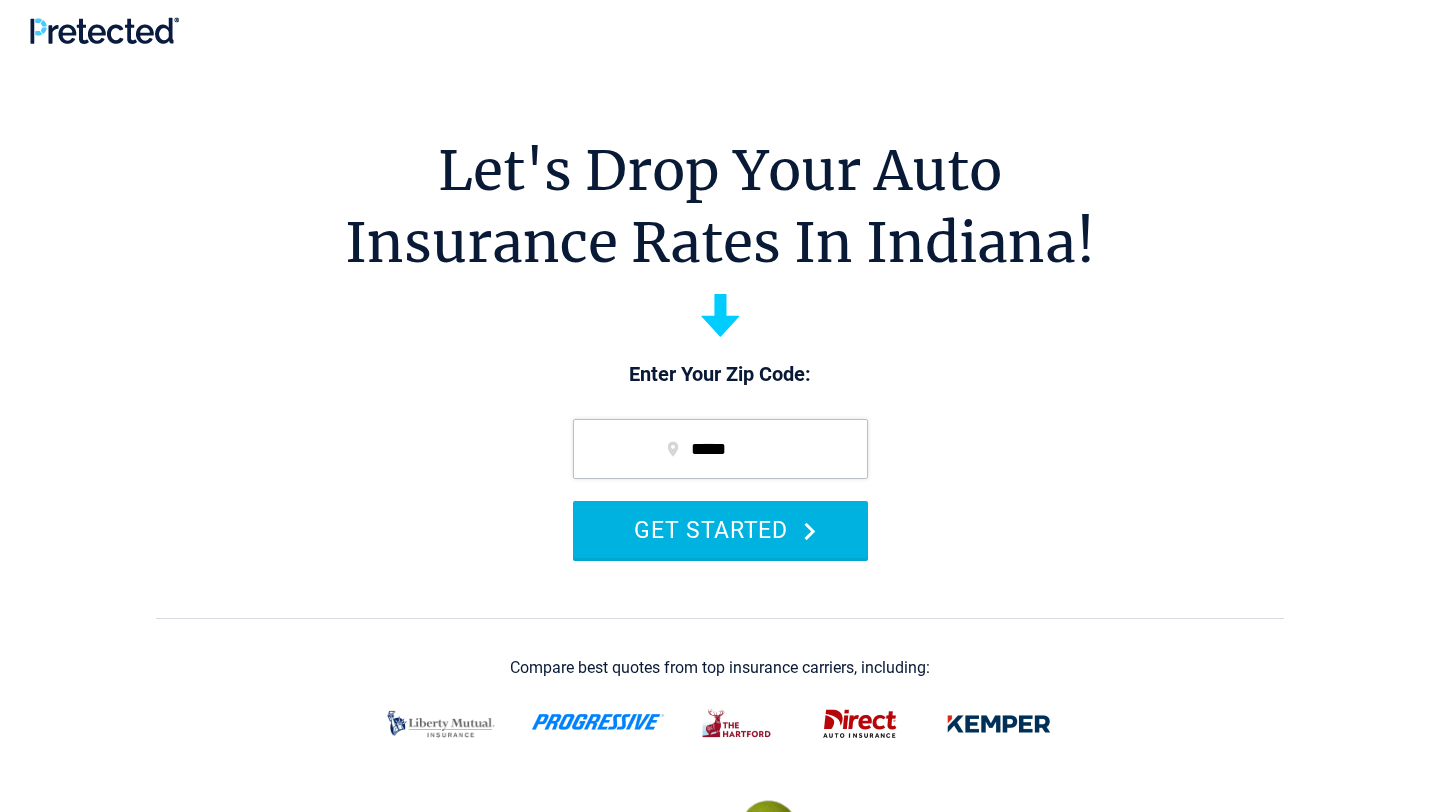 type on "*****" 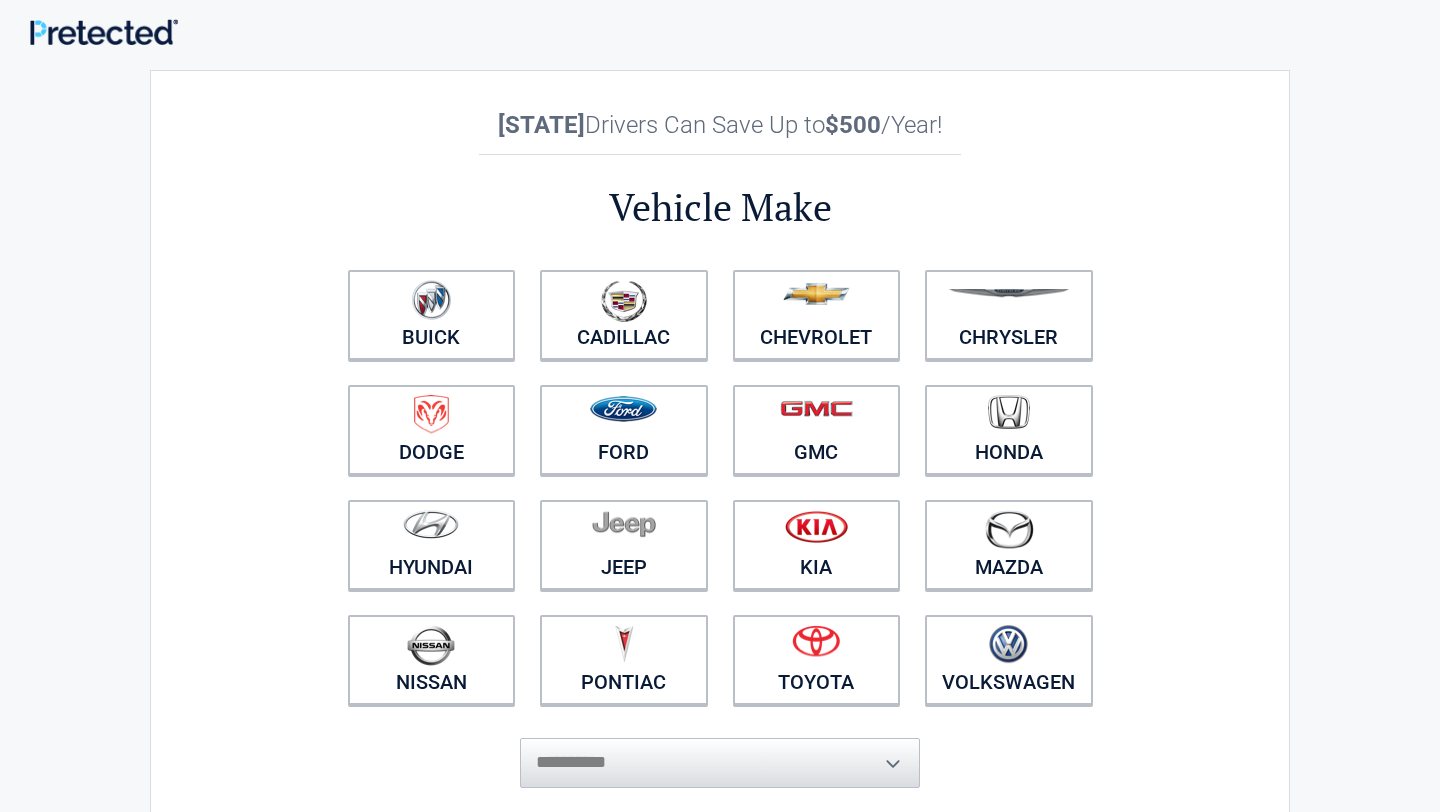 scroll, scrollTop: 0, scrollLeft: 0, axis: both 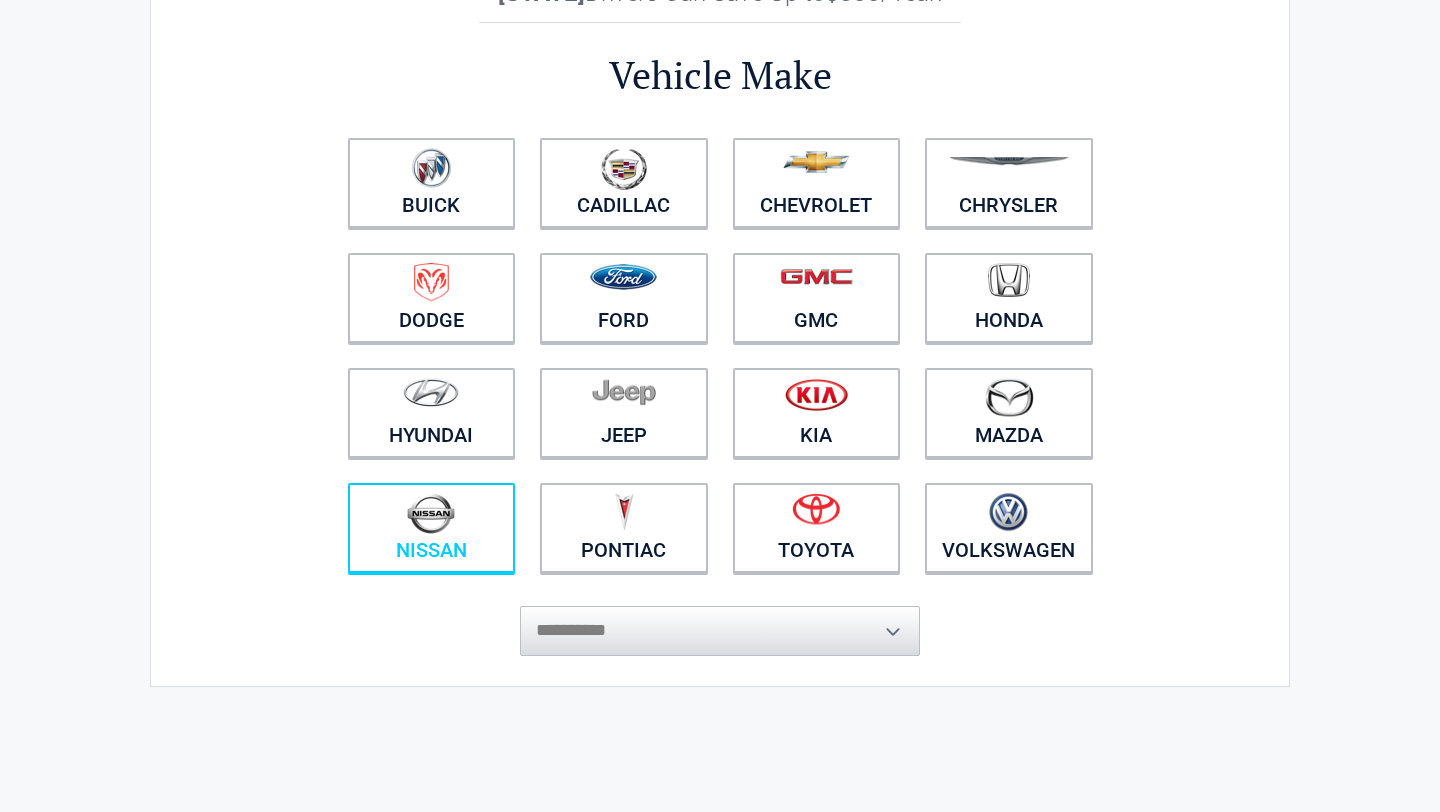 click at bounding box center (432, 515) 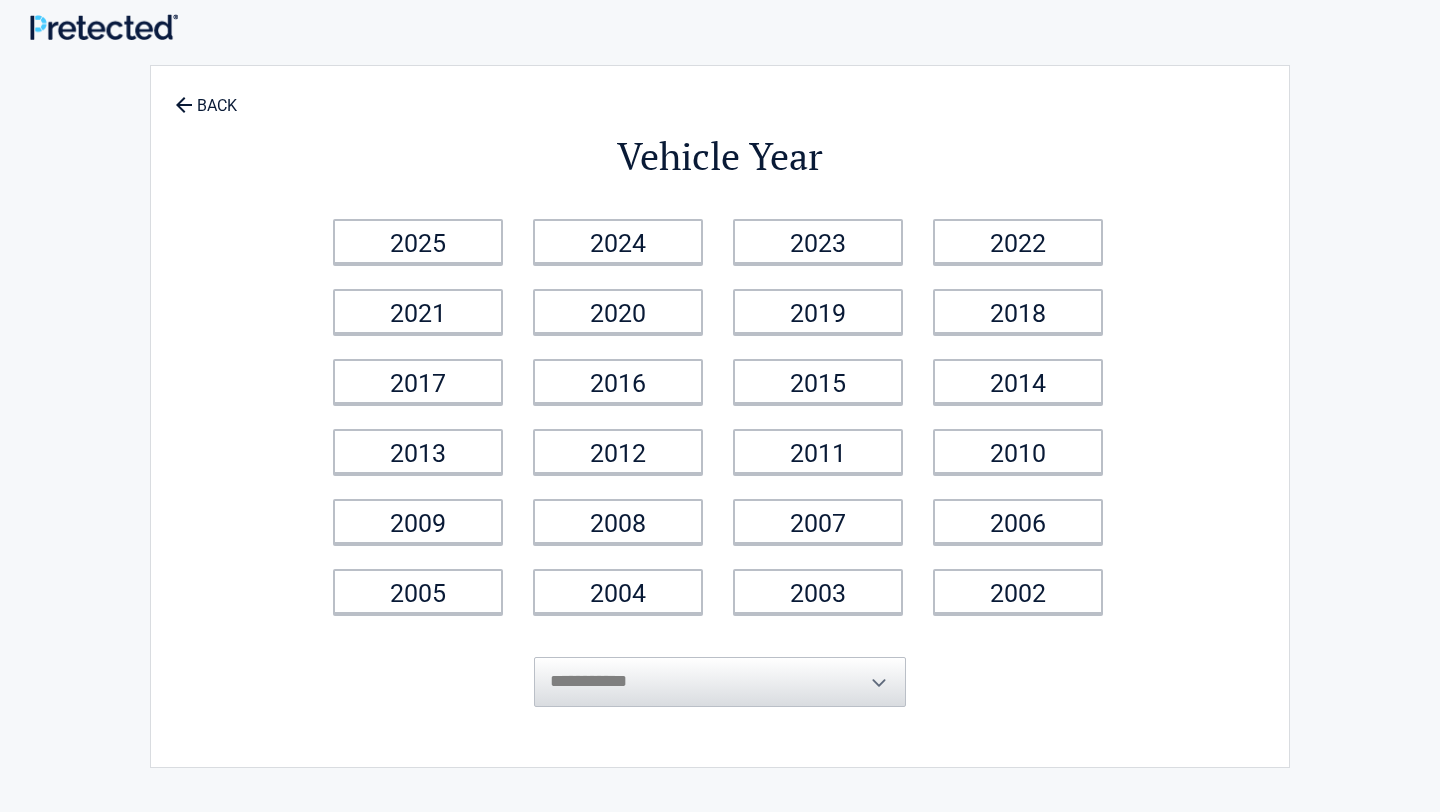 scroll, scrollTop: 0, scrollLeft: 0, axis: both 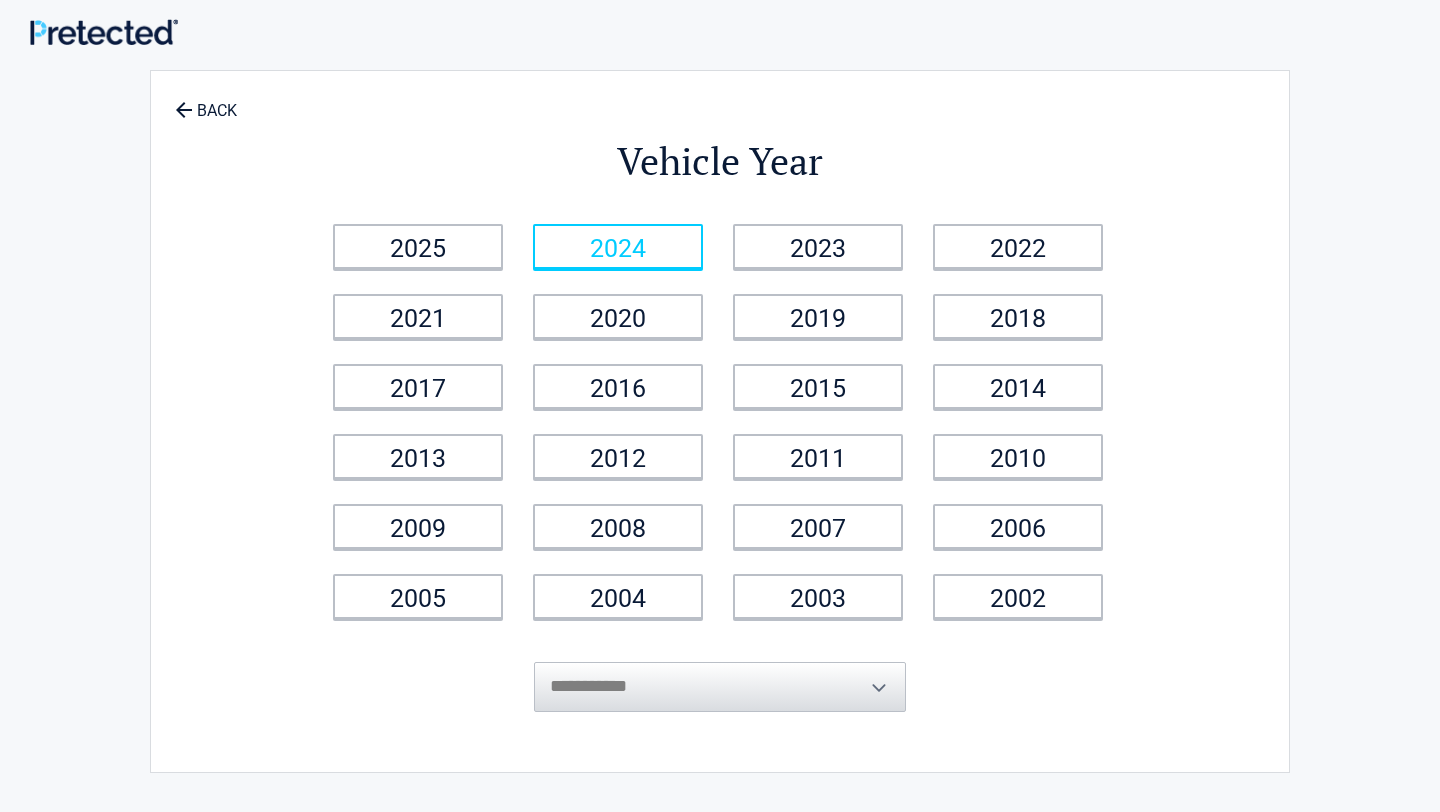 click on "2024" at bounding box center [618, 246] 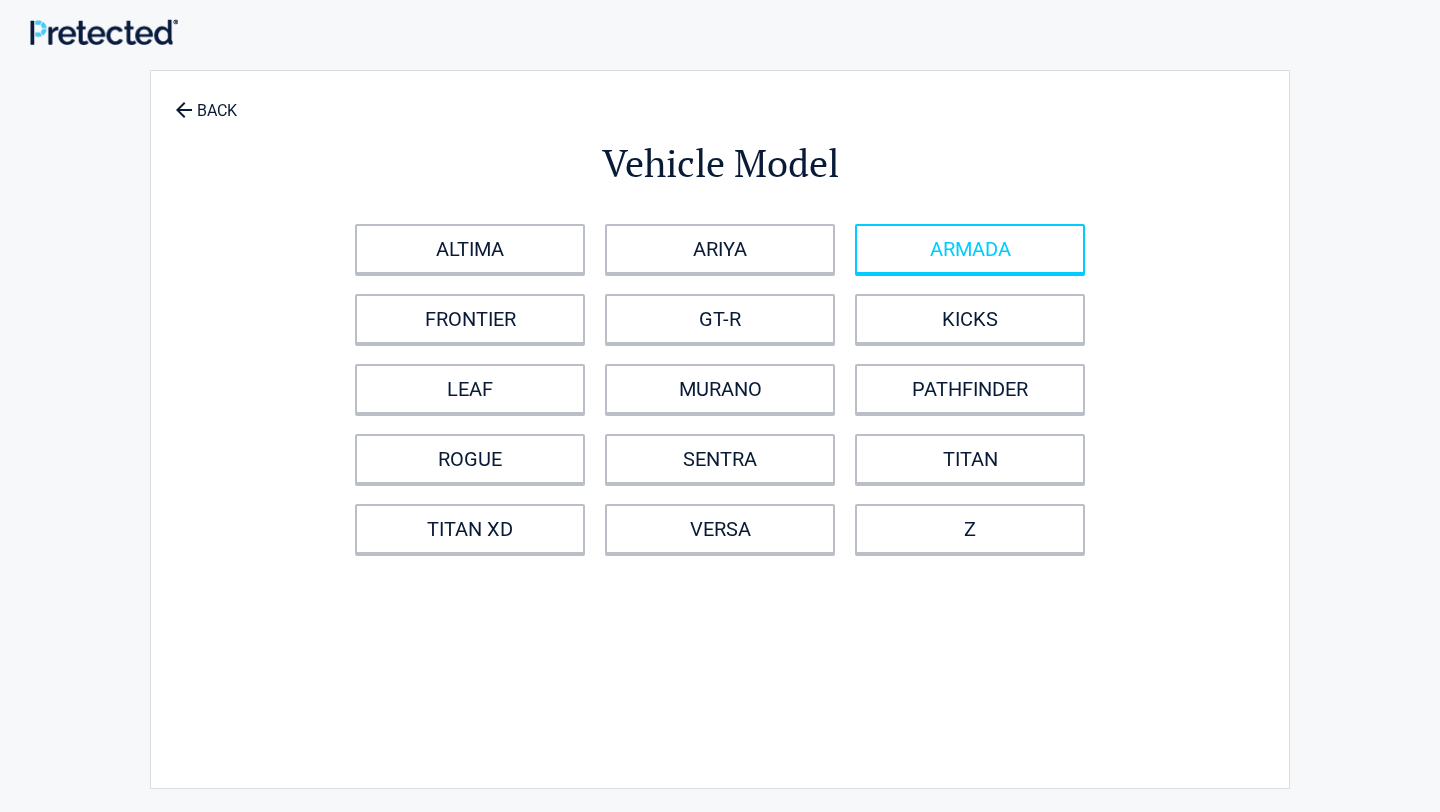 click on "ARMADA" at bounding box center [970, 249] 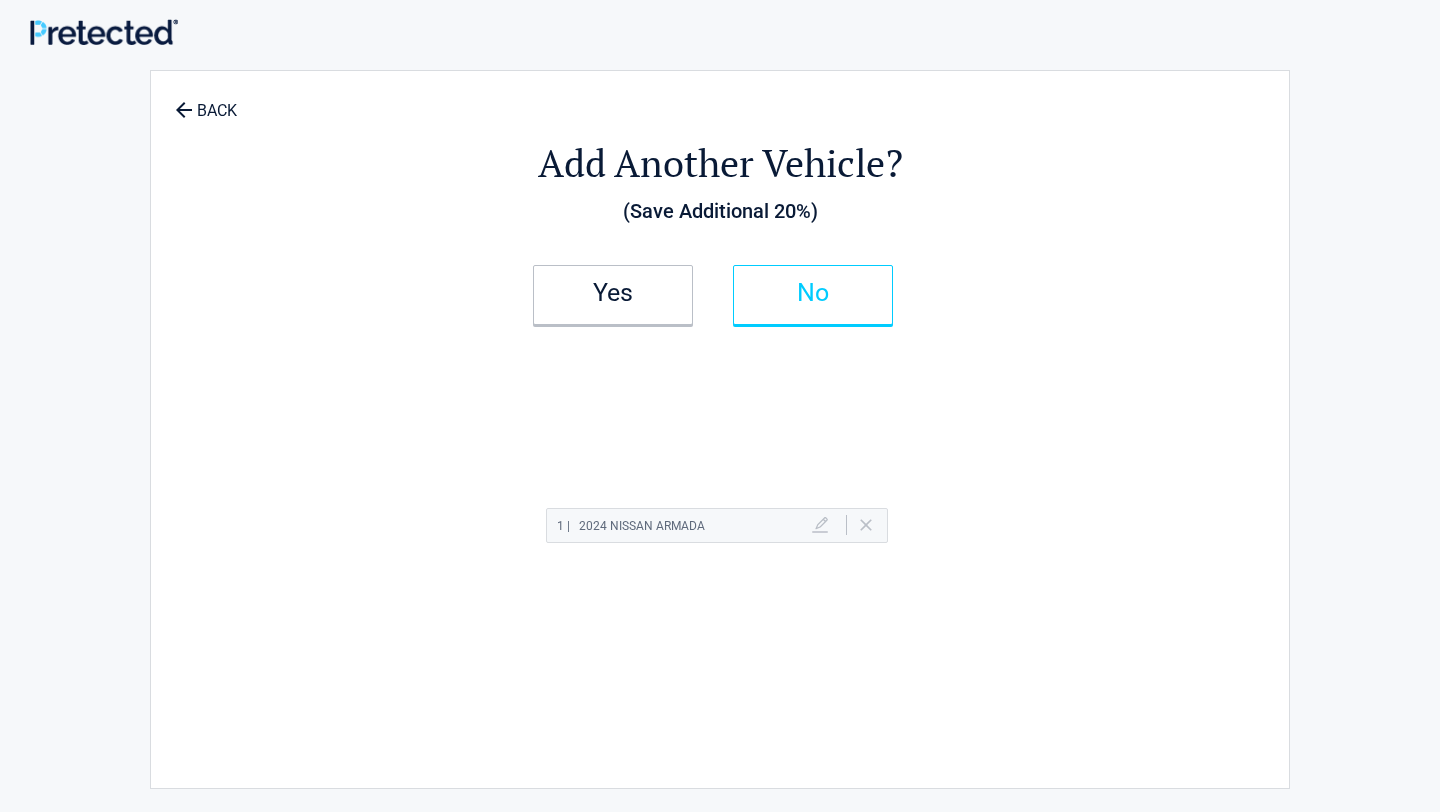 click on "No" at bounding box center [813, 295] 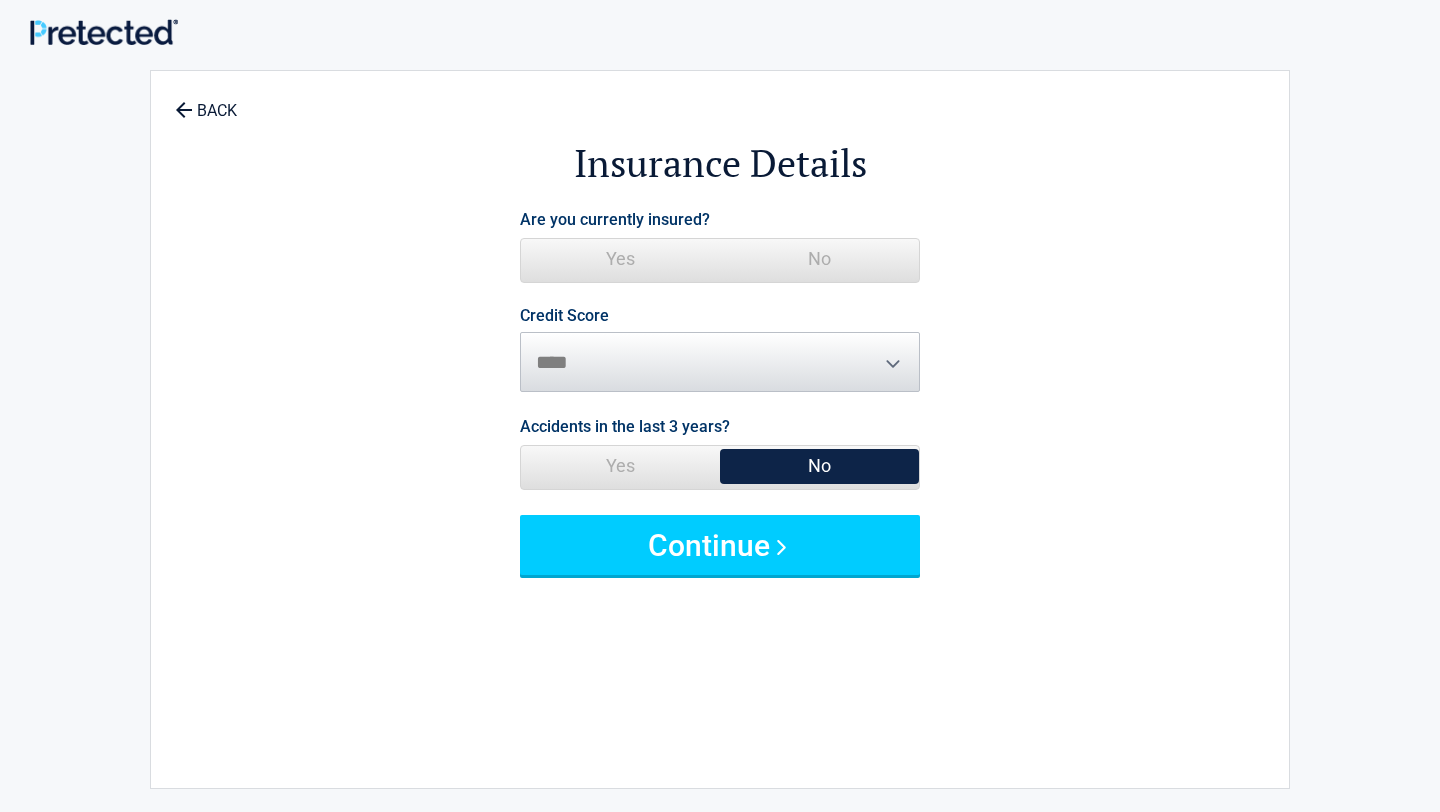 click on "Yes" at bounding box center (620, 259) 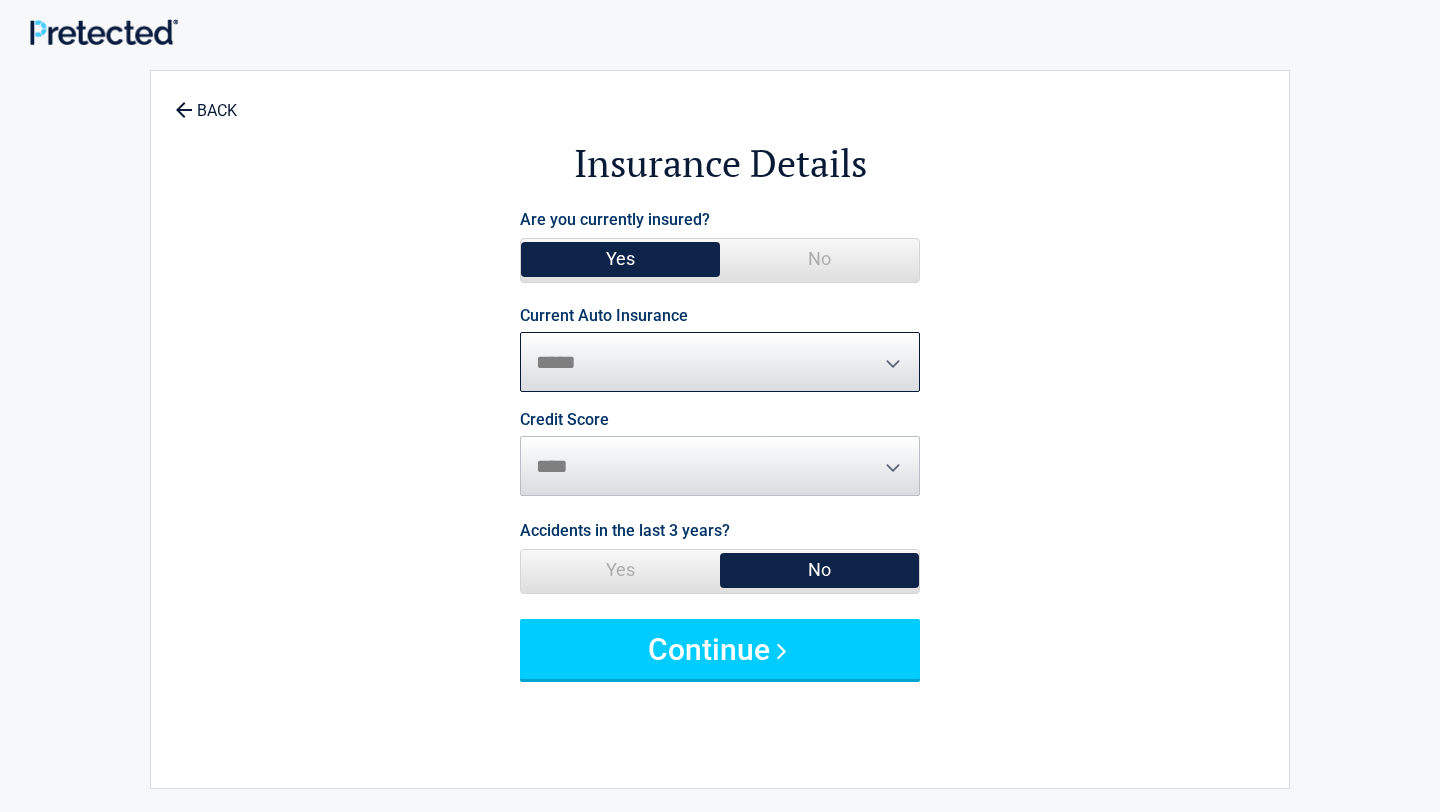 click on "**********" at bounding box center (720, 362) 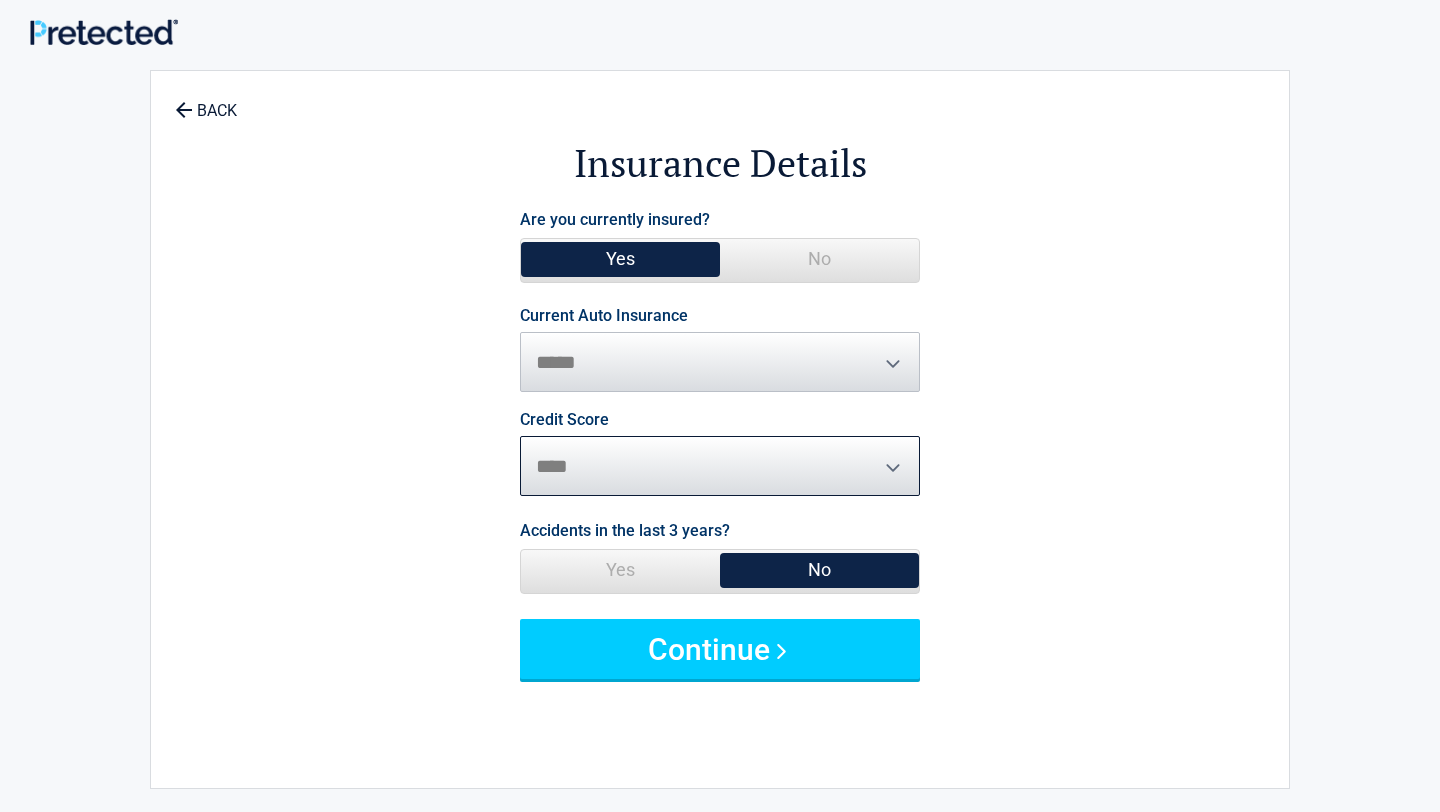 click on "*********
****
*******
****" at bounding box center (720, 466) 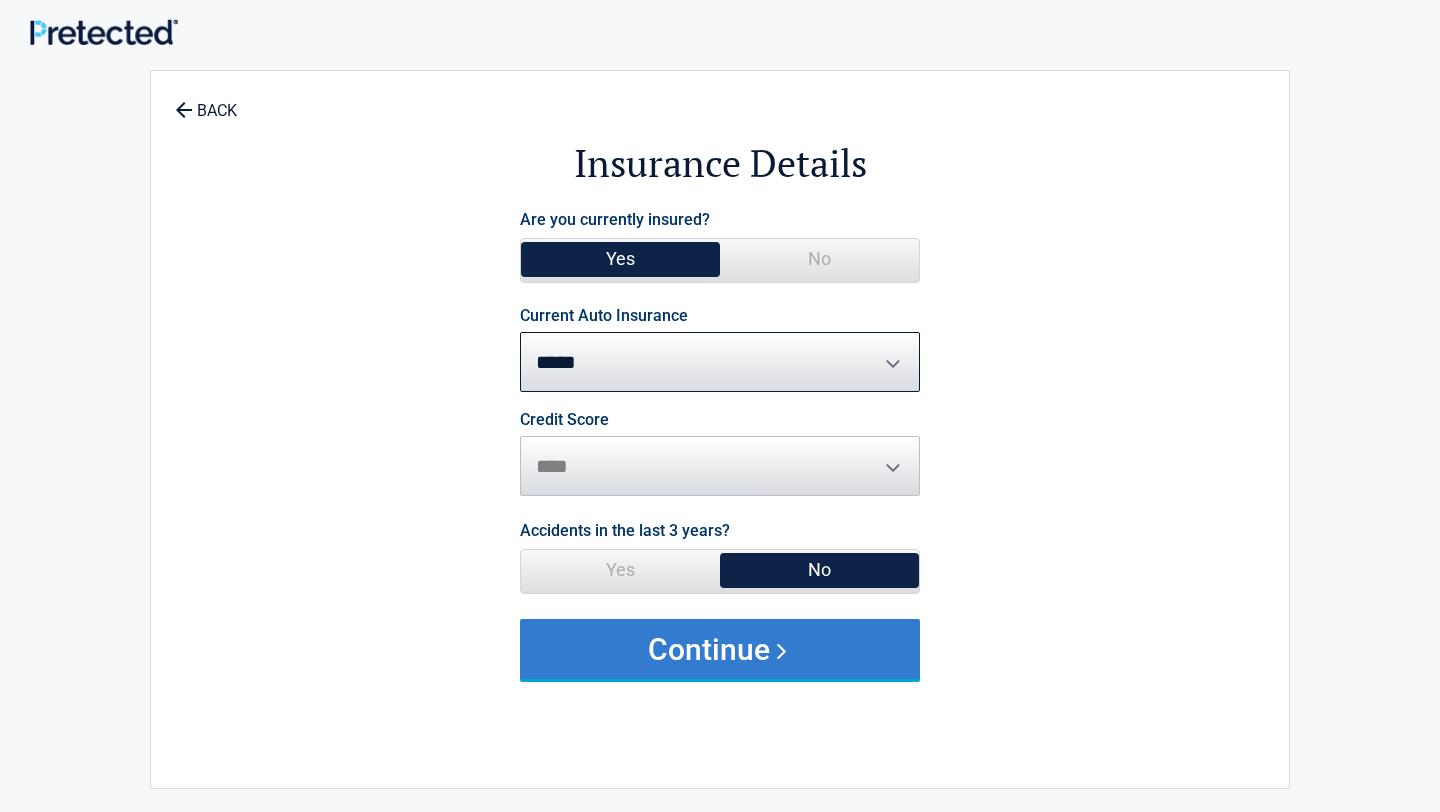 click on "Continue" at bounding box center (720, 649) 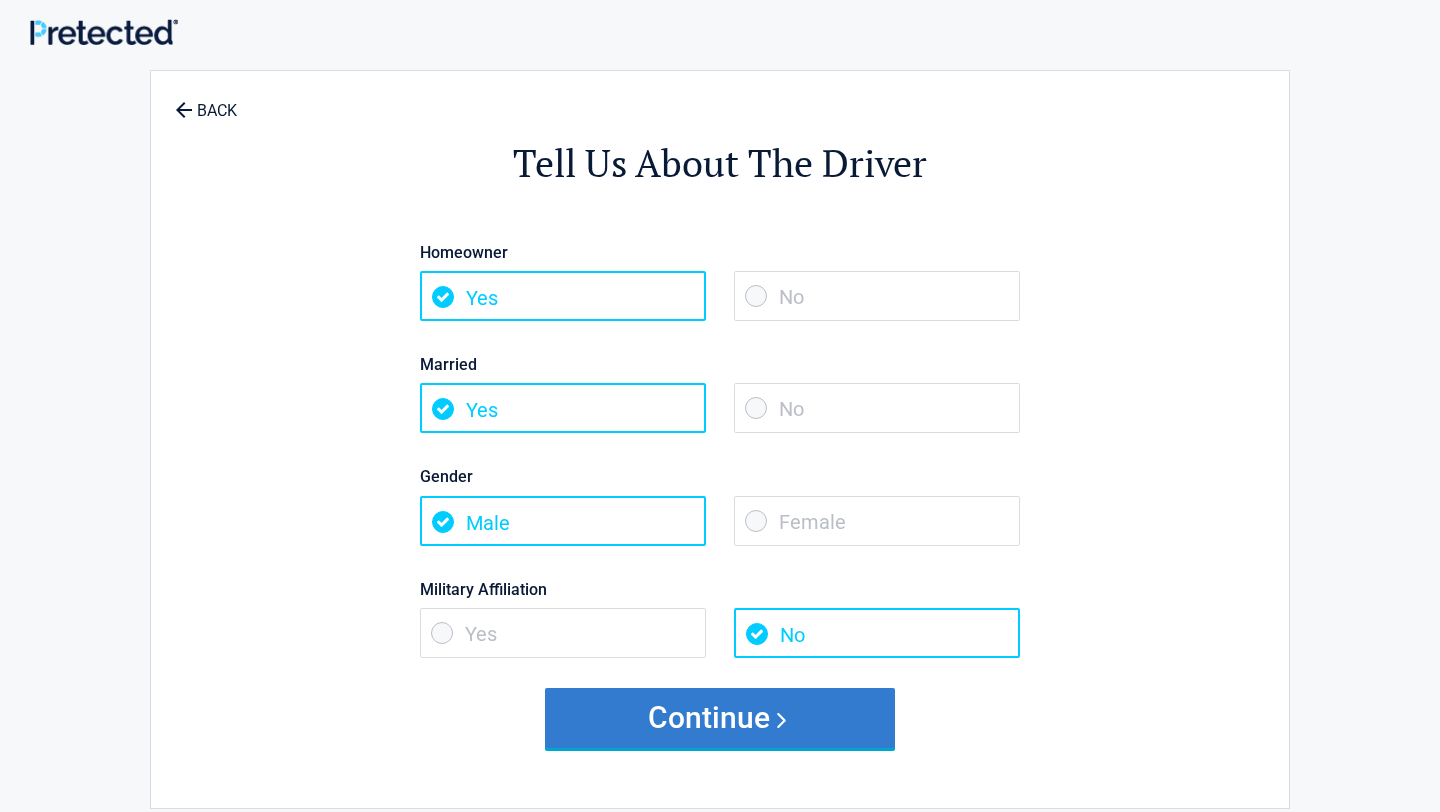 click on "Continue" at bounding box center [720, 718] 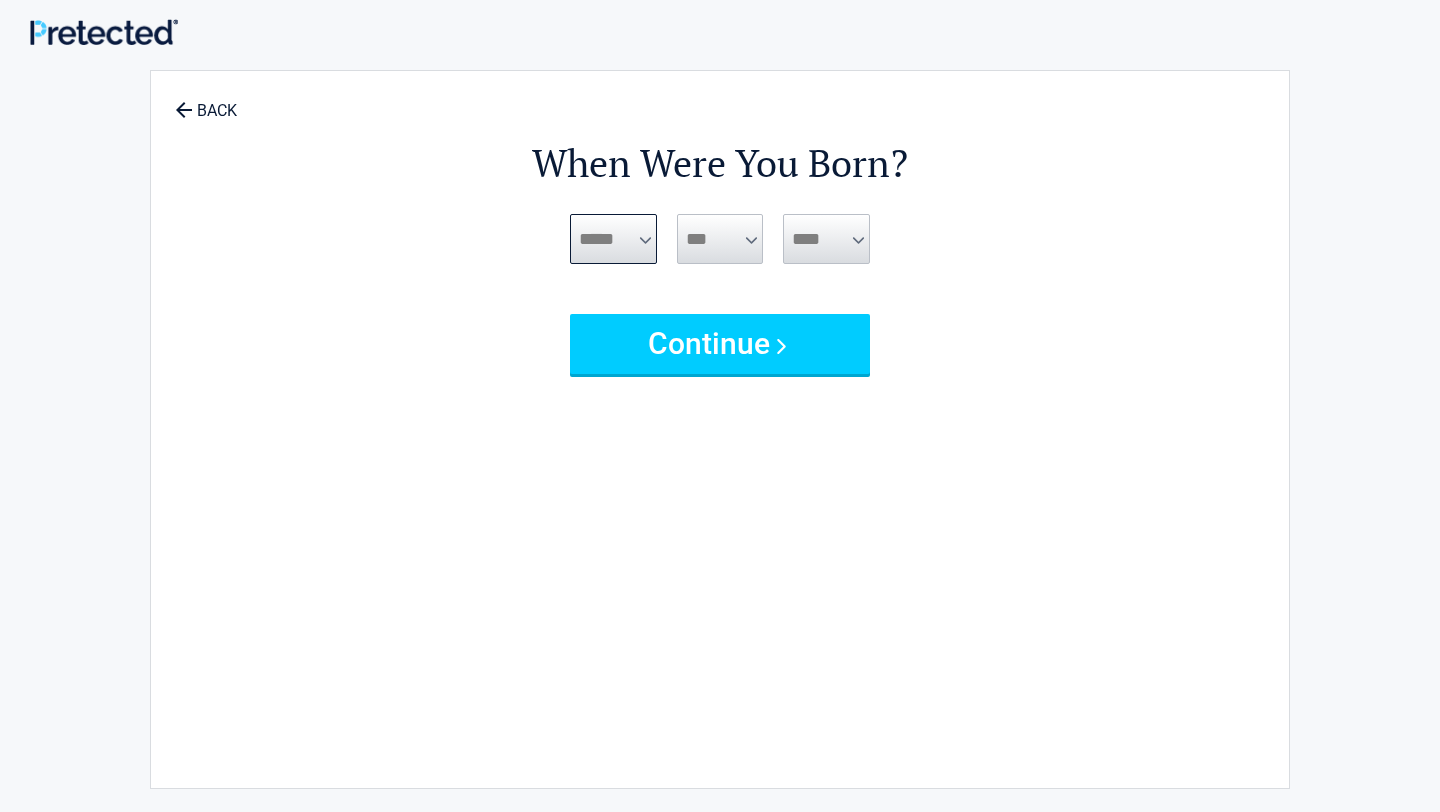 click on "*****
***
***
***
***
***
***
***
***
***
***
***
***" at bounding box center (613, 239) 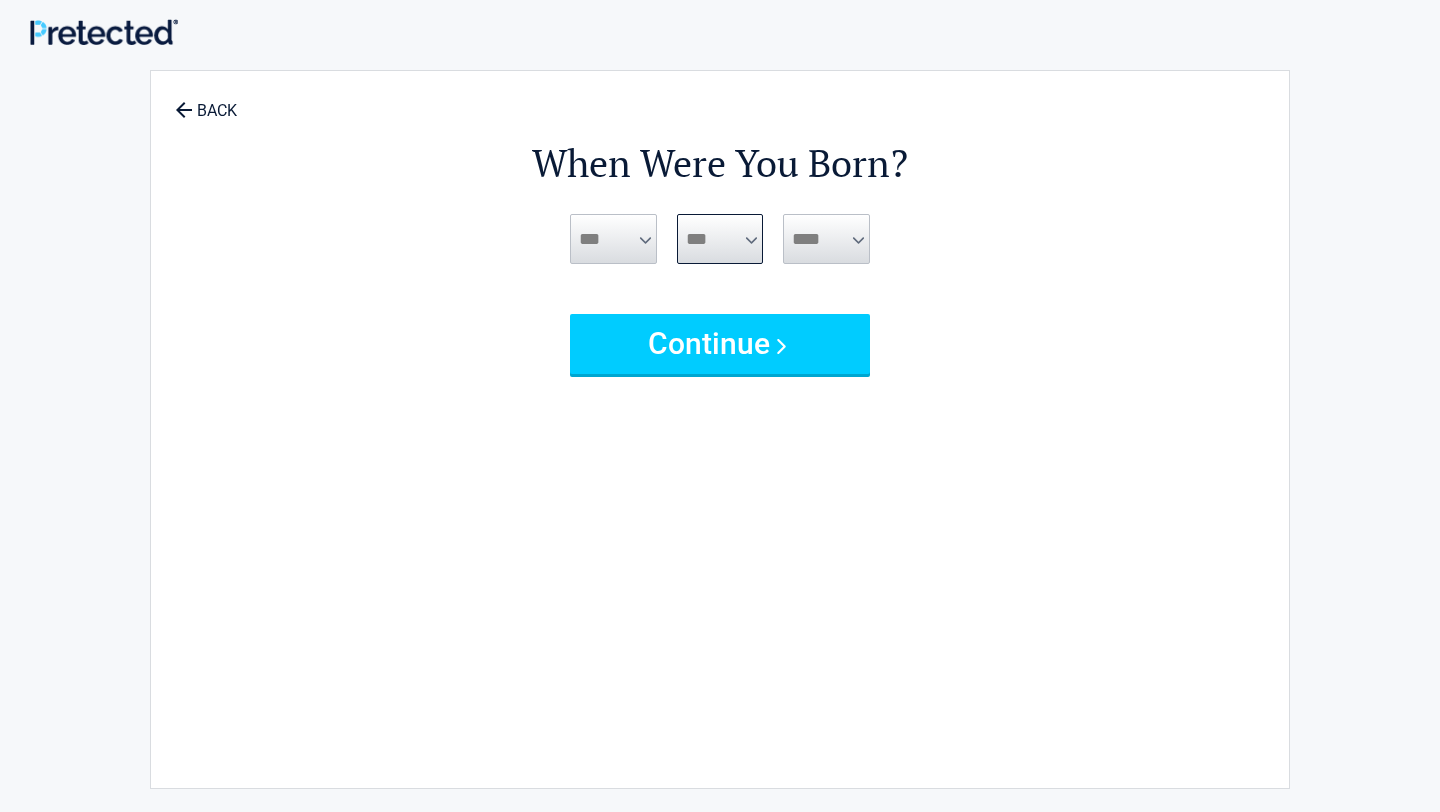 click on "*** * * * * * * * * * ** ** ** ** ** ** ** ** ** ** ** ** ** ** ** ** ** ** ** ** **" at bounding box center (720, 239) 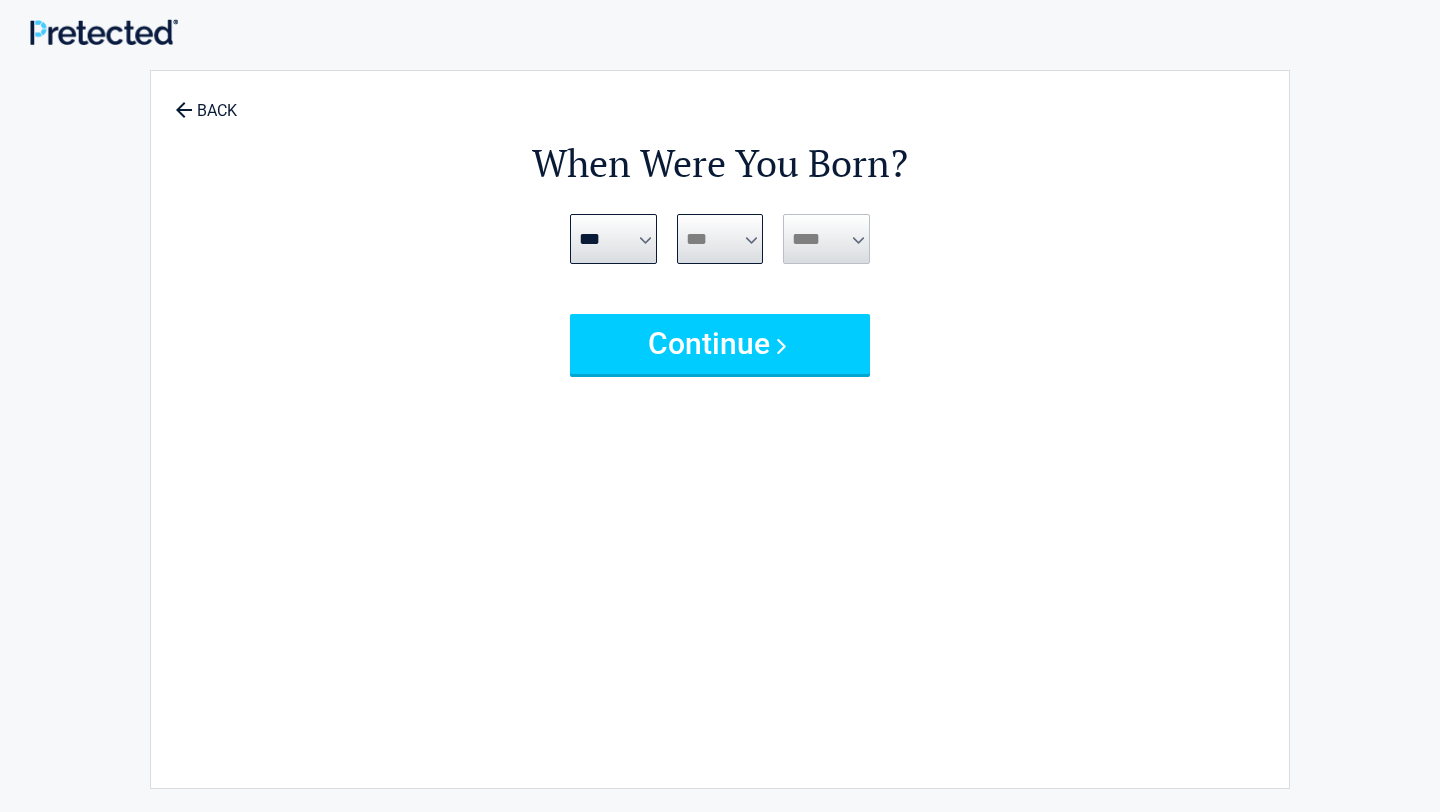 select on "**" 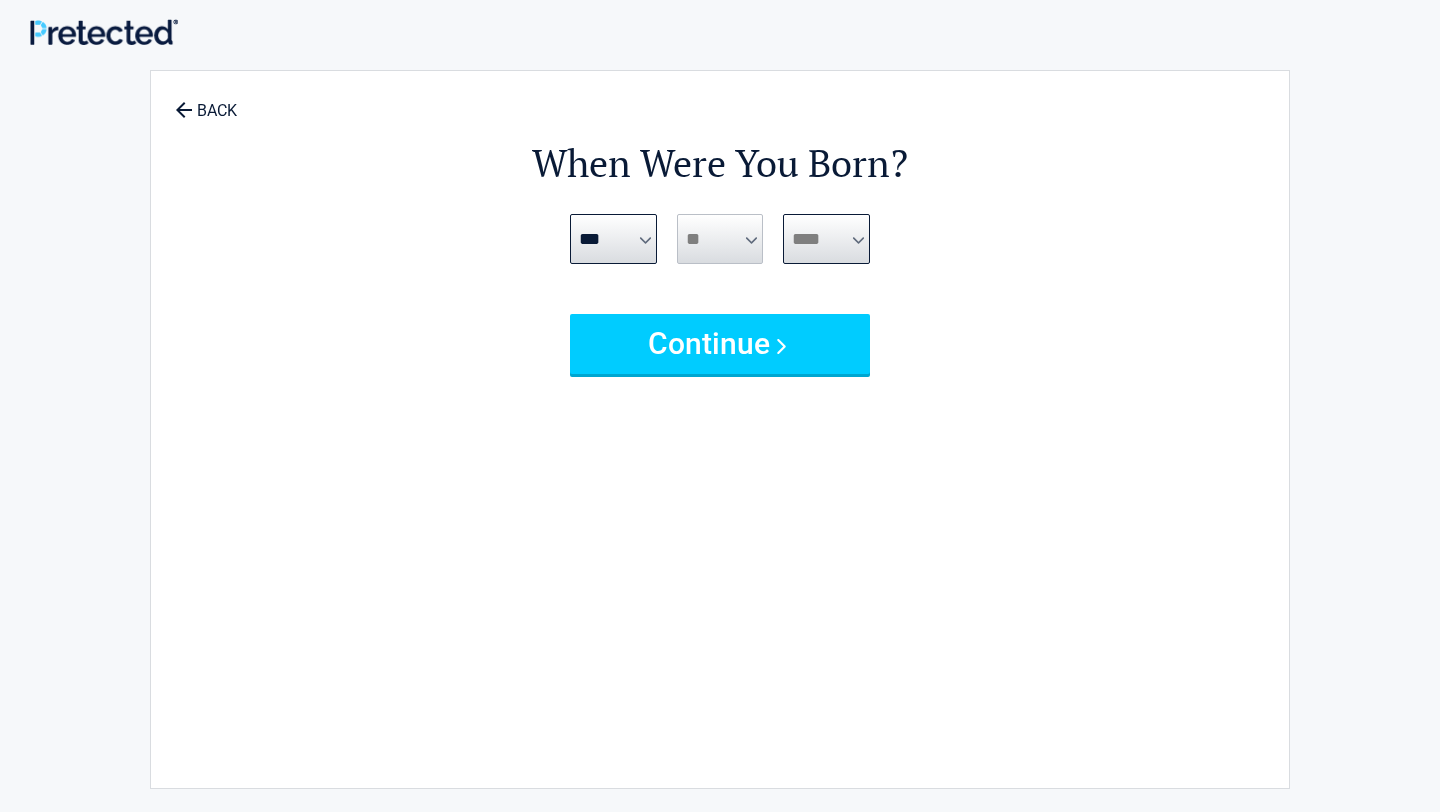 click on "****
****
****
****
****
****
****
****
****
****
****
****
****
****
****
****
****
****
****
****
****
****
****
****
****
****
****
****
****
****
****
****
****
****
****
****
****
****
****
****
****
****
****
****
****
****
****
****
****
****
****
****
****
****
****
****
****
****
****
****
****
****
****
****" at bounding box center (826, 239) 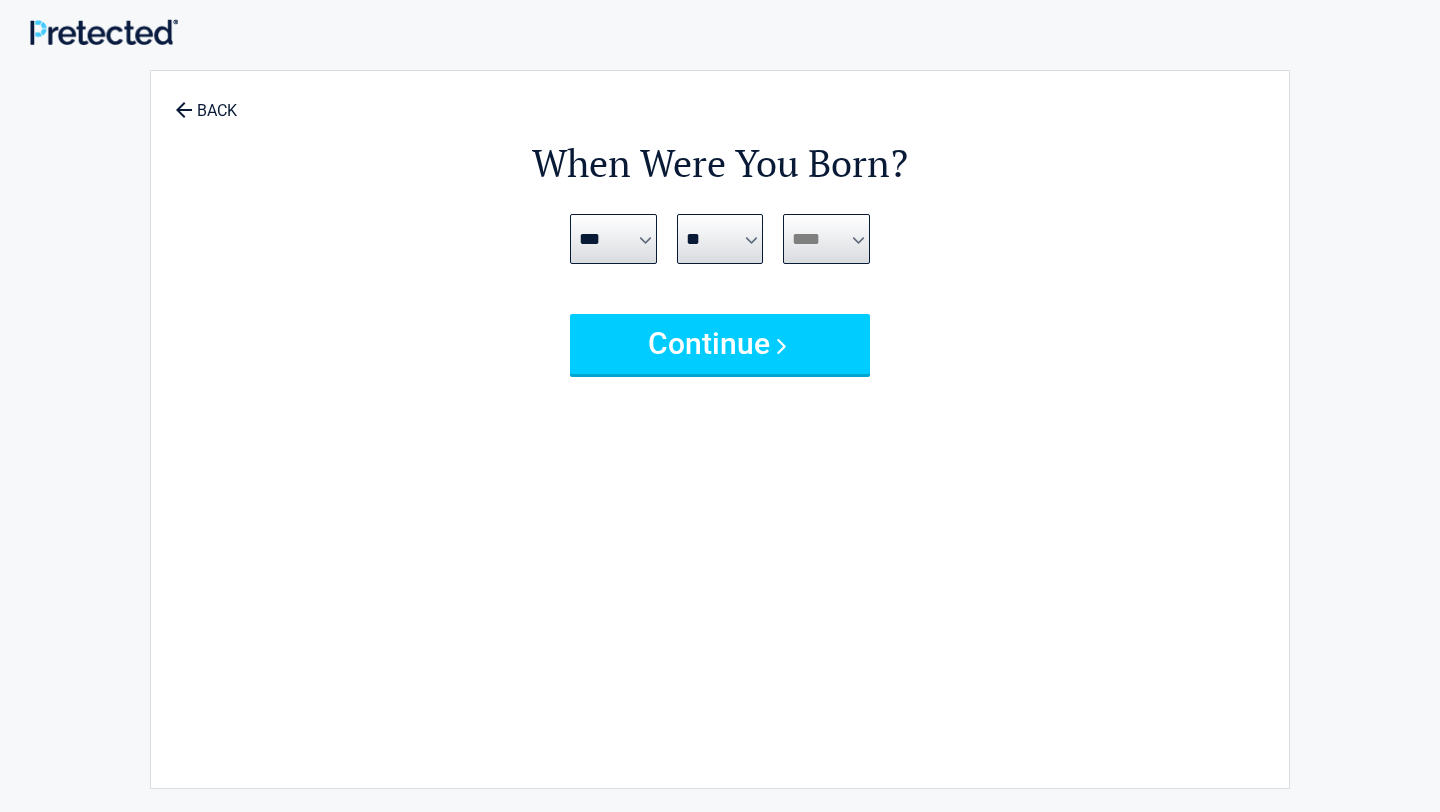 select on "****" 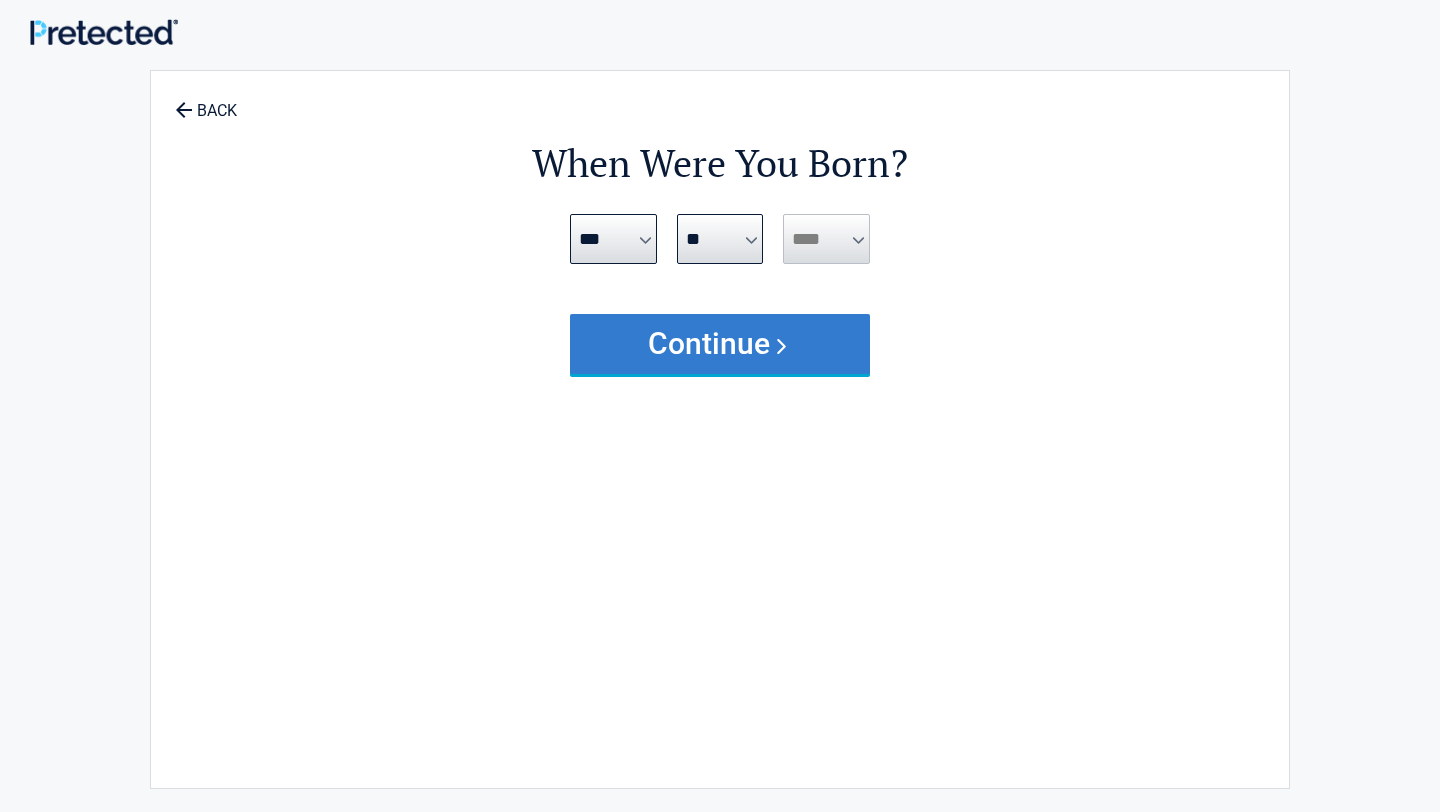 click on "Continue" at bounding box center [720, 344] 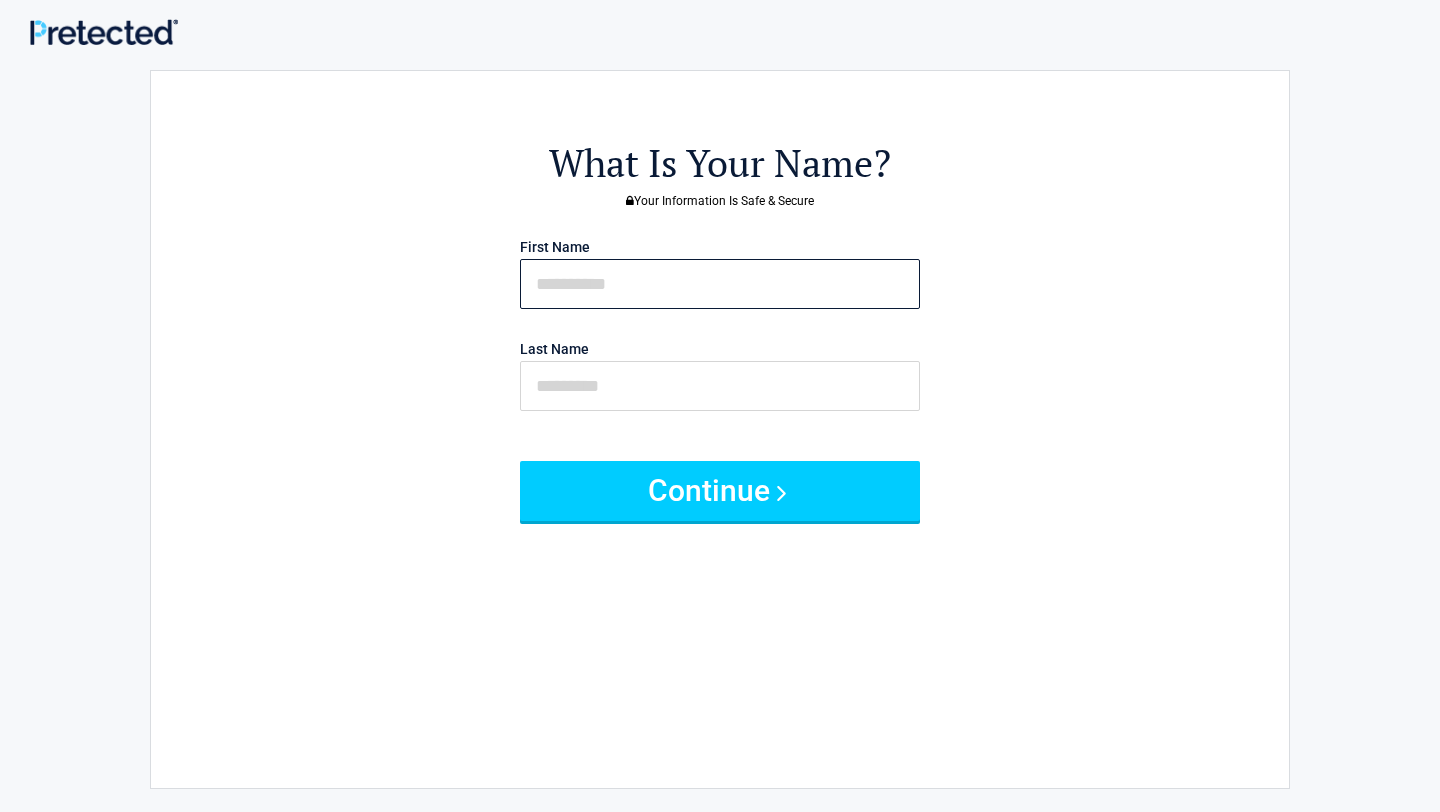 click at bounding box center (720, 284) 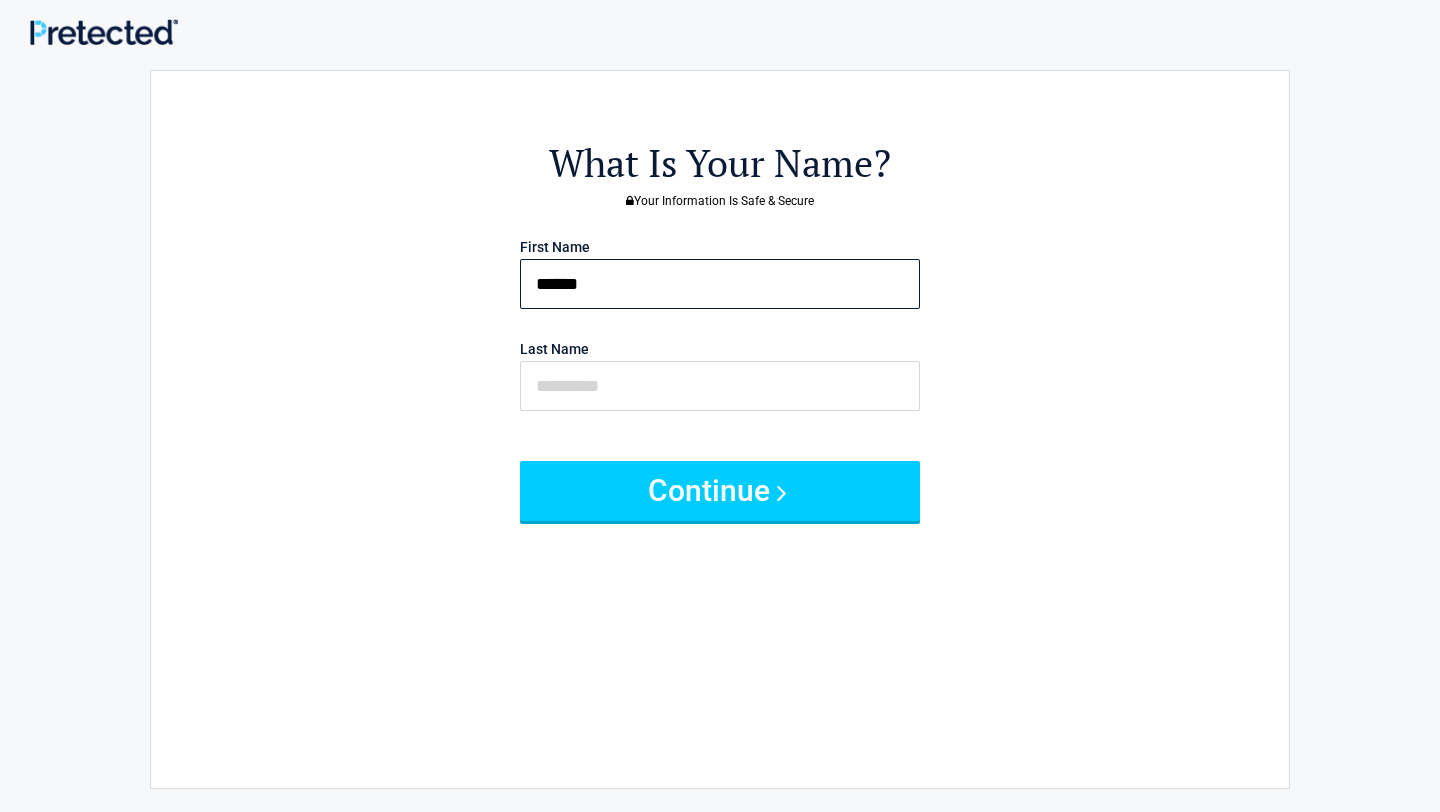 type on "******" 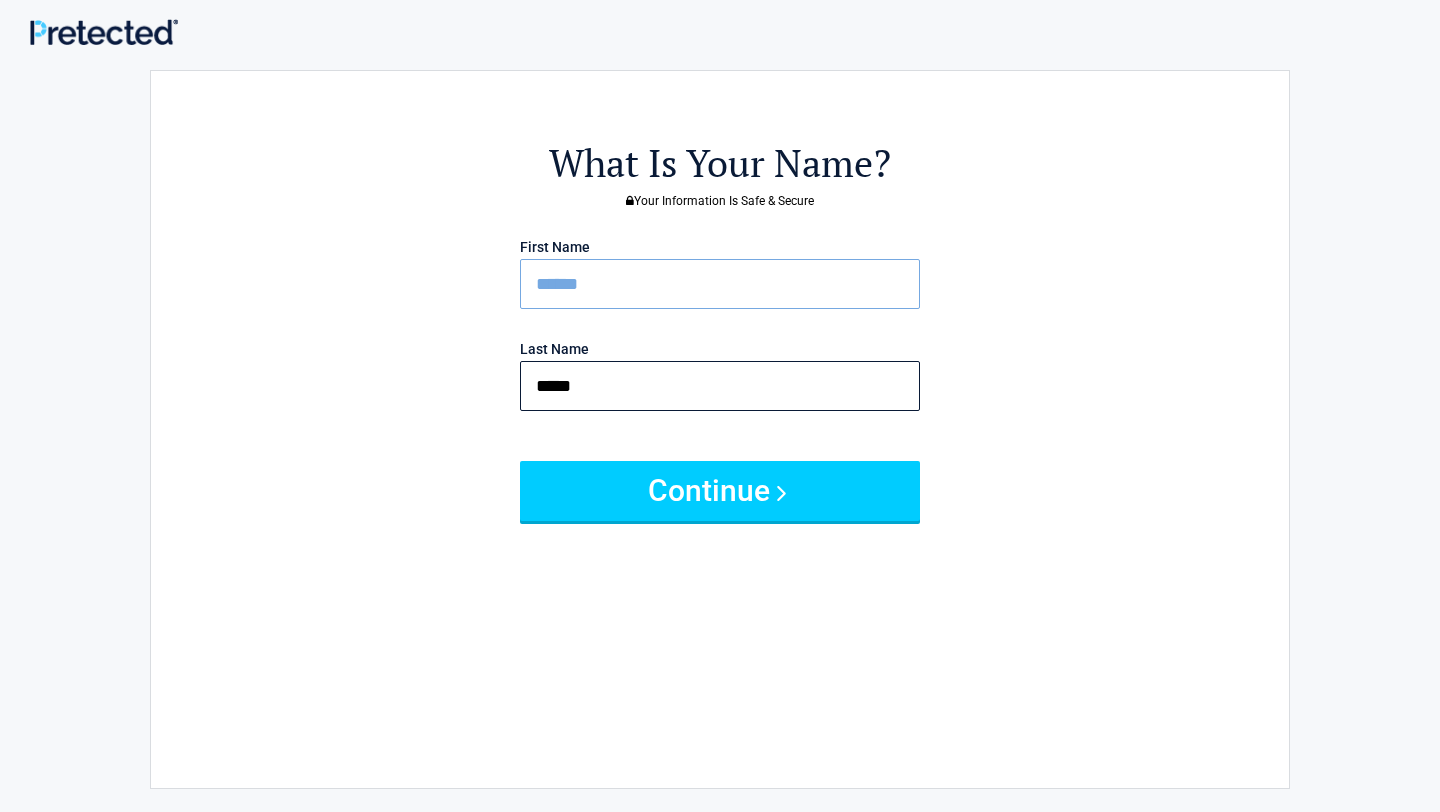 type on "*****" 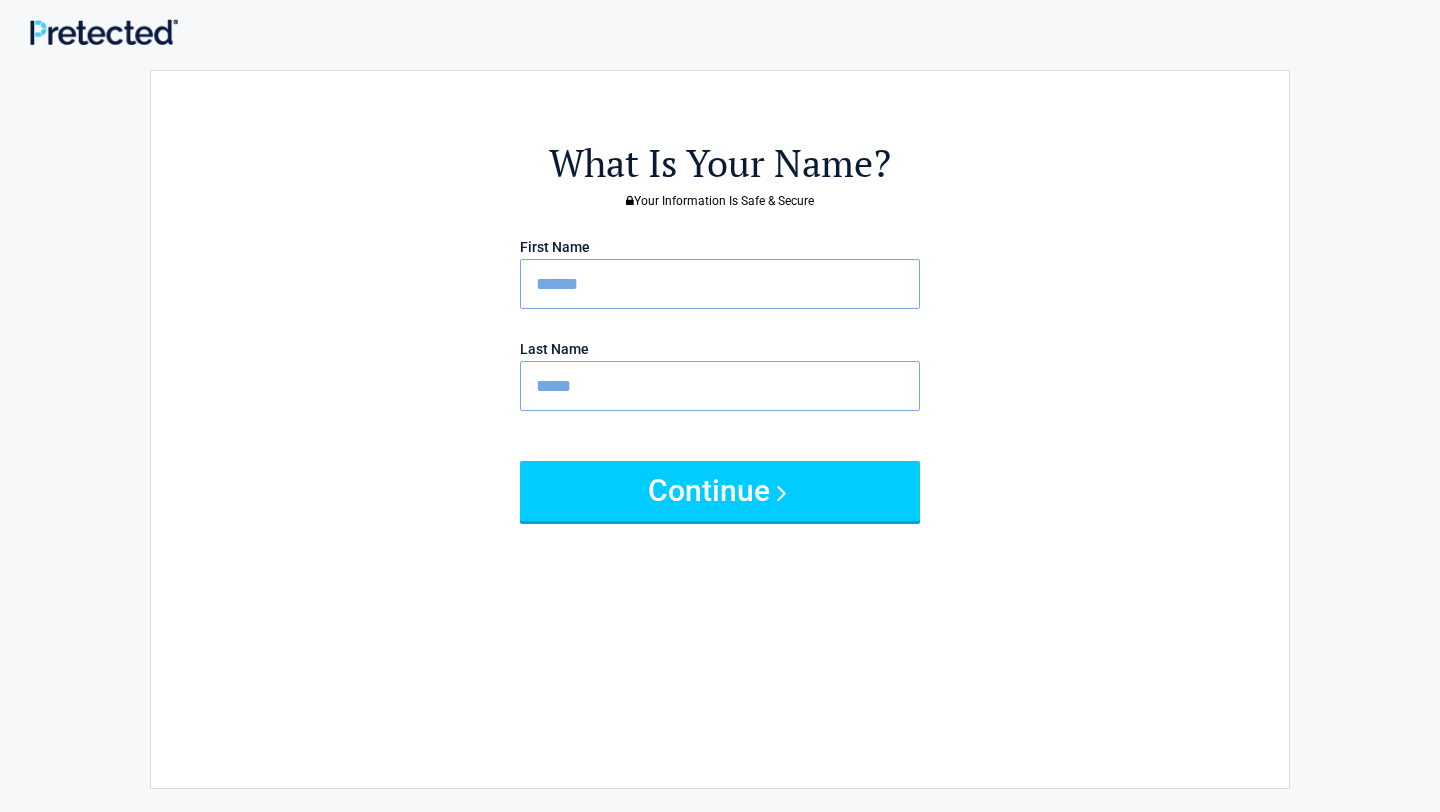 type 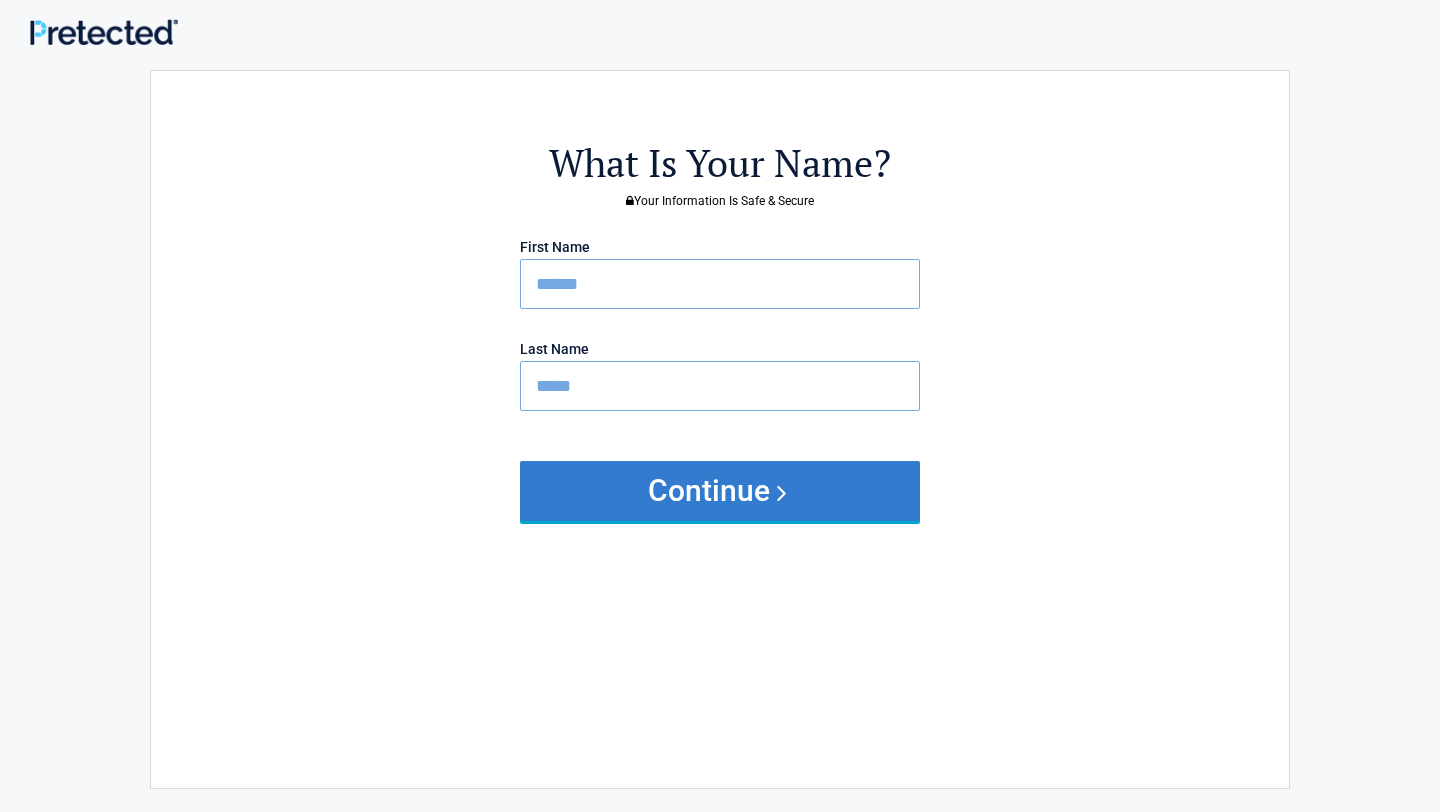 click on "Continue" at bounding box center (720, 491) 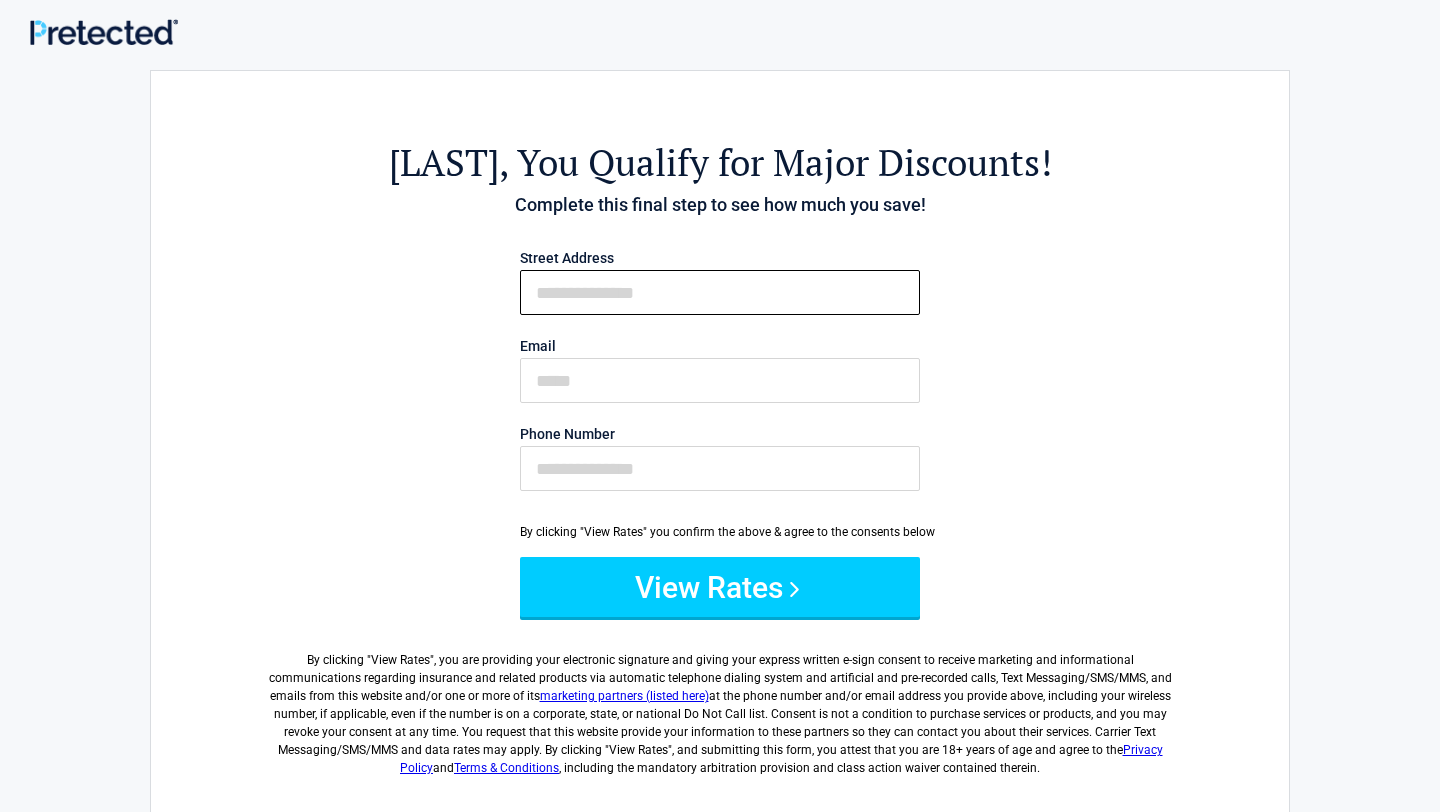 click on "First Name" at bounding box center (720, 292) 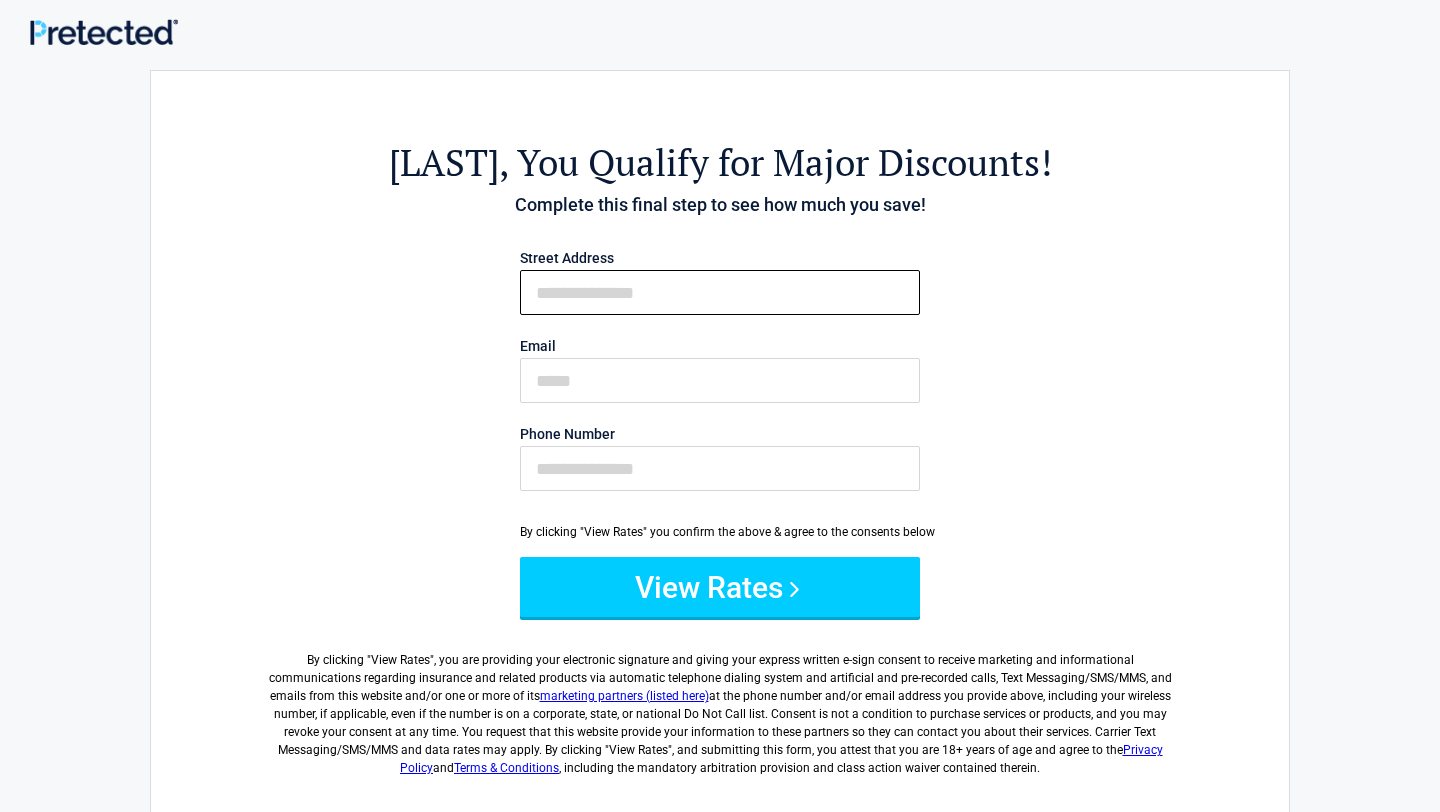 type on "**********" 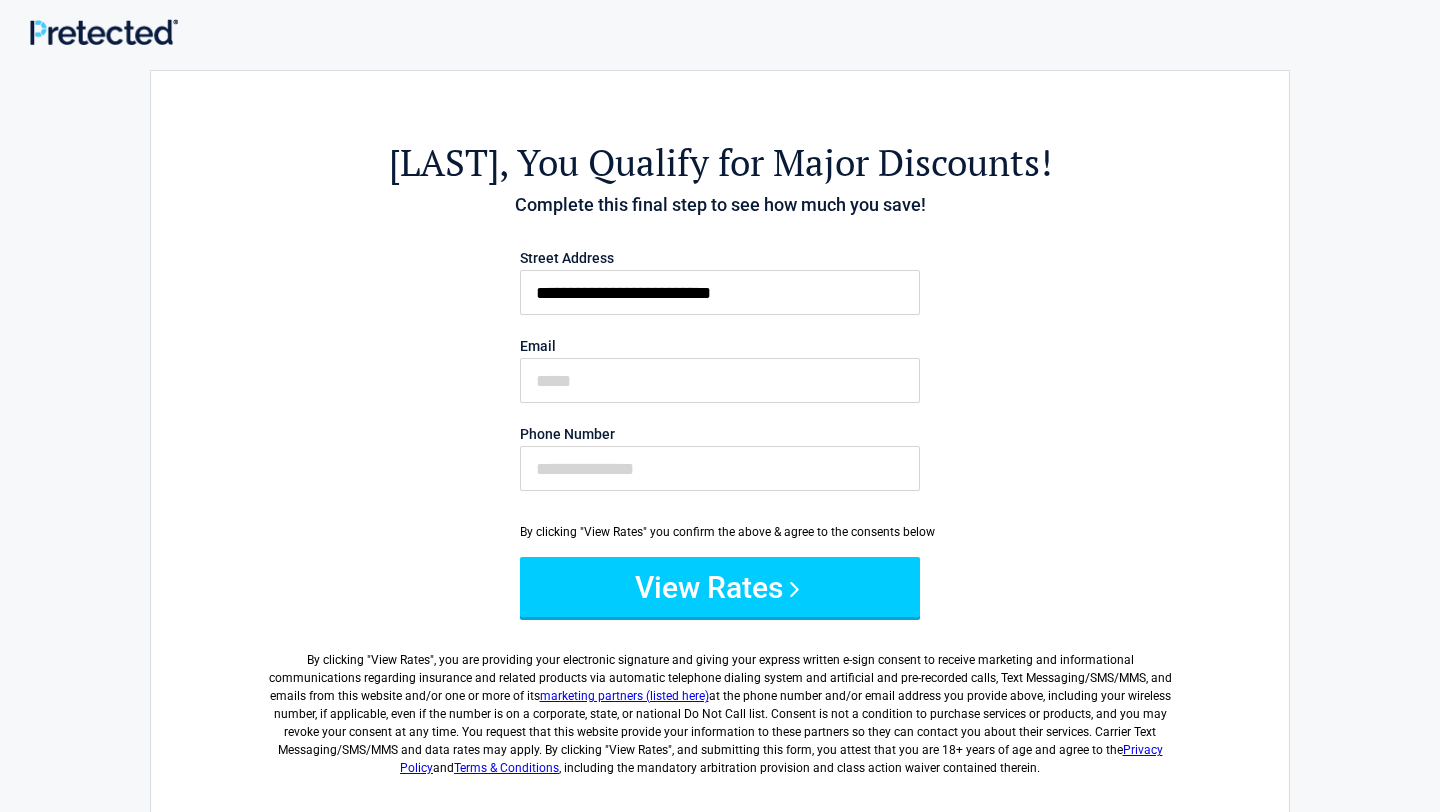 type on "**********" 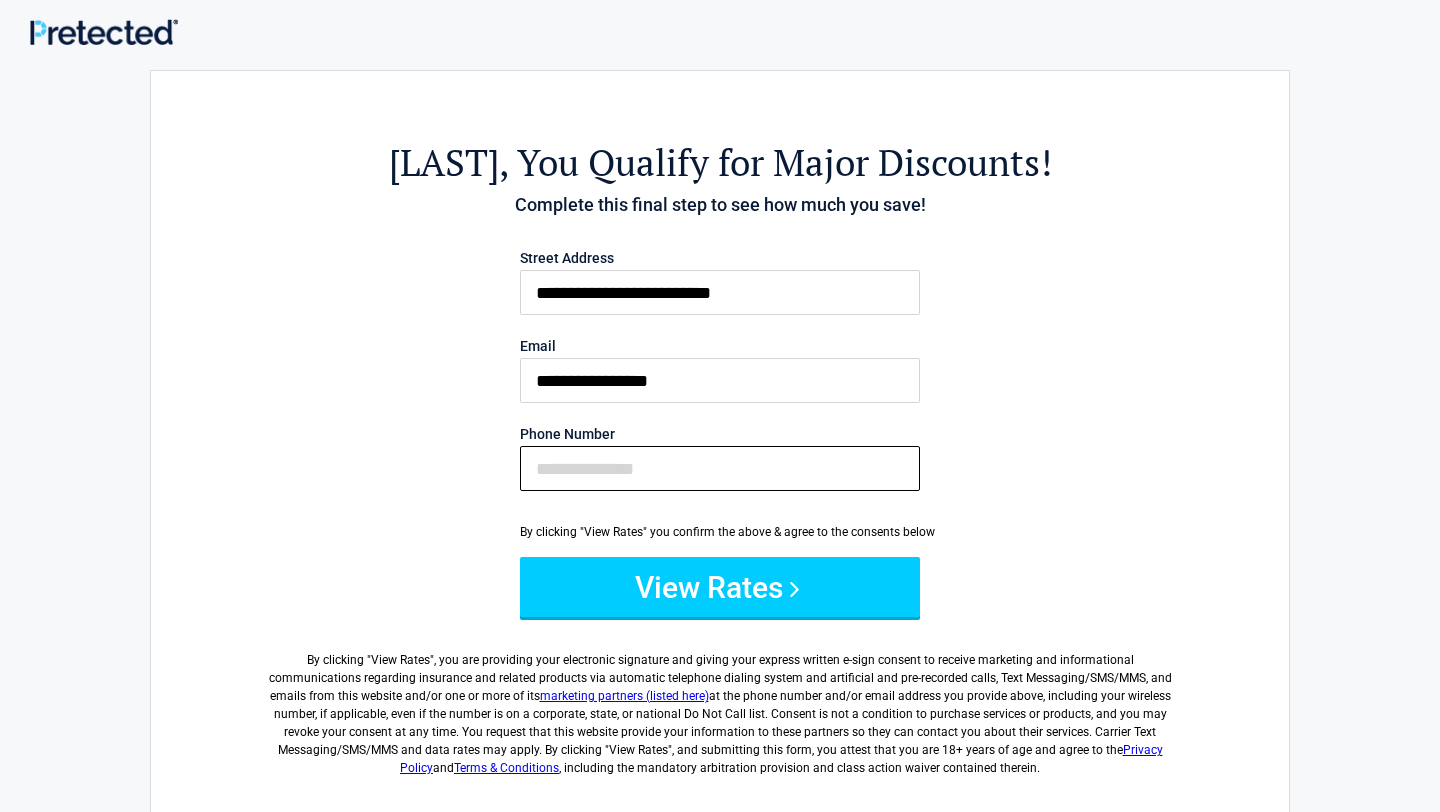 type on "**********" 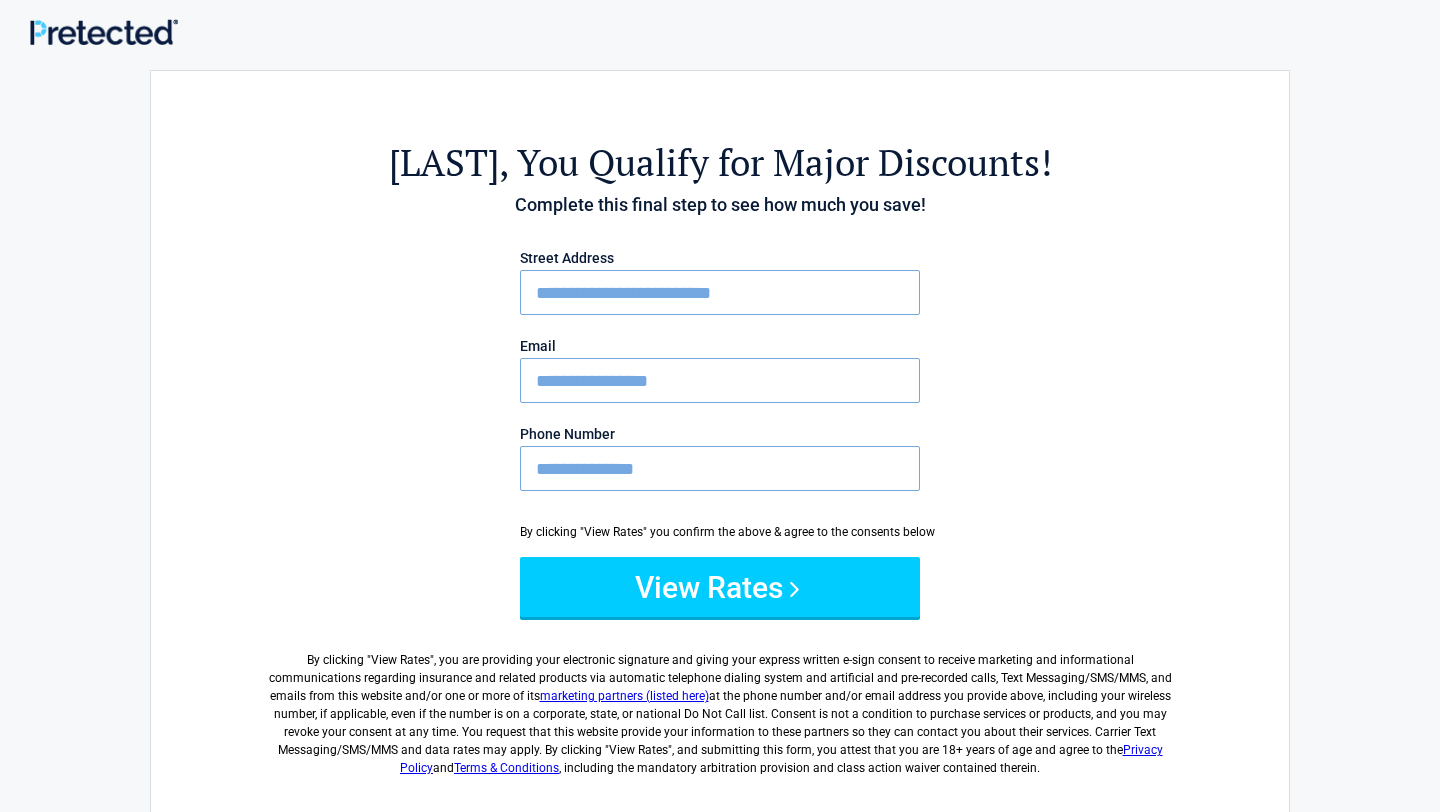 click on "**********" at bounding box center [720, 380] 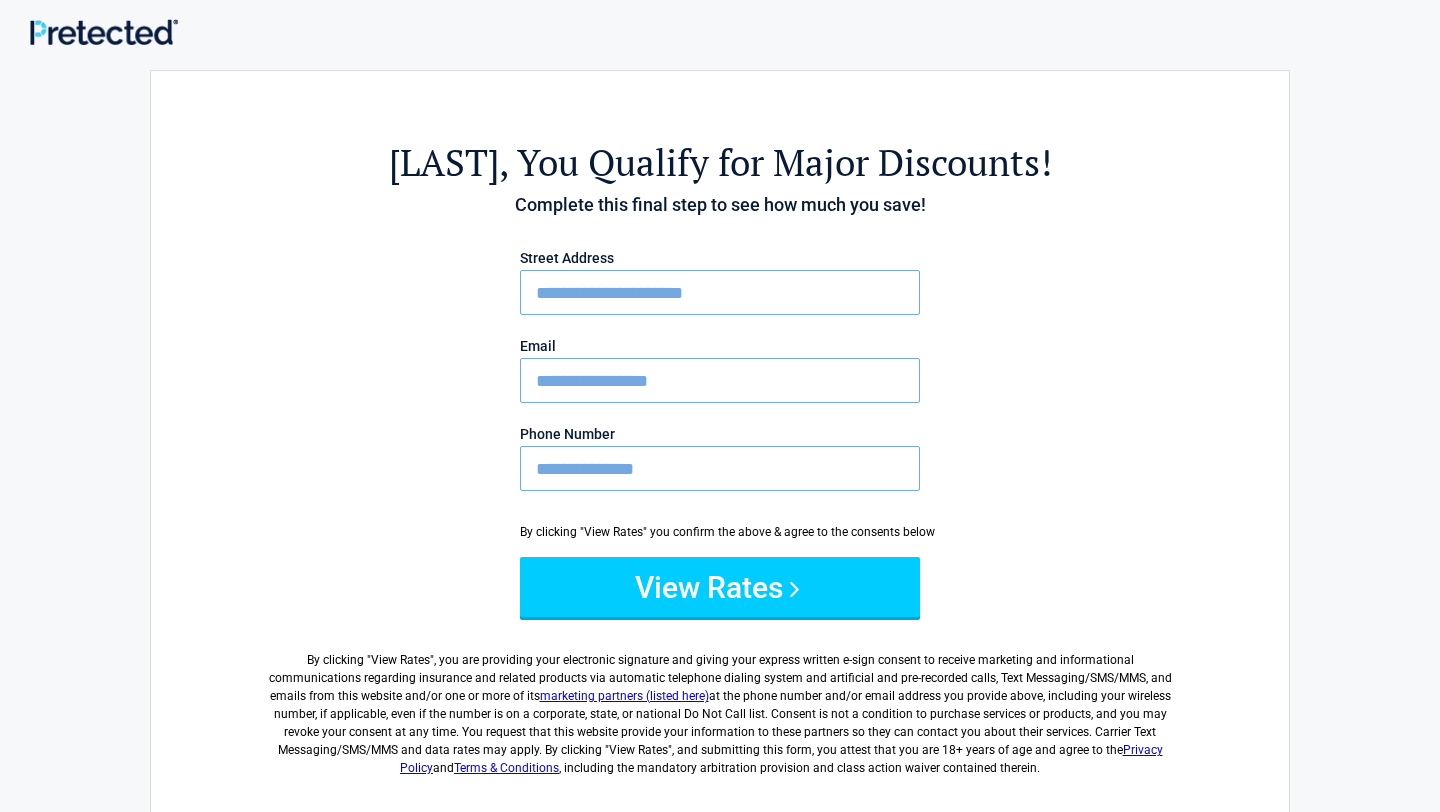 click on "**********" at bounding box center [720, 380] 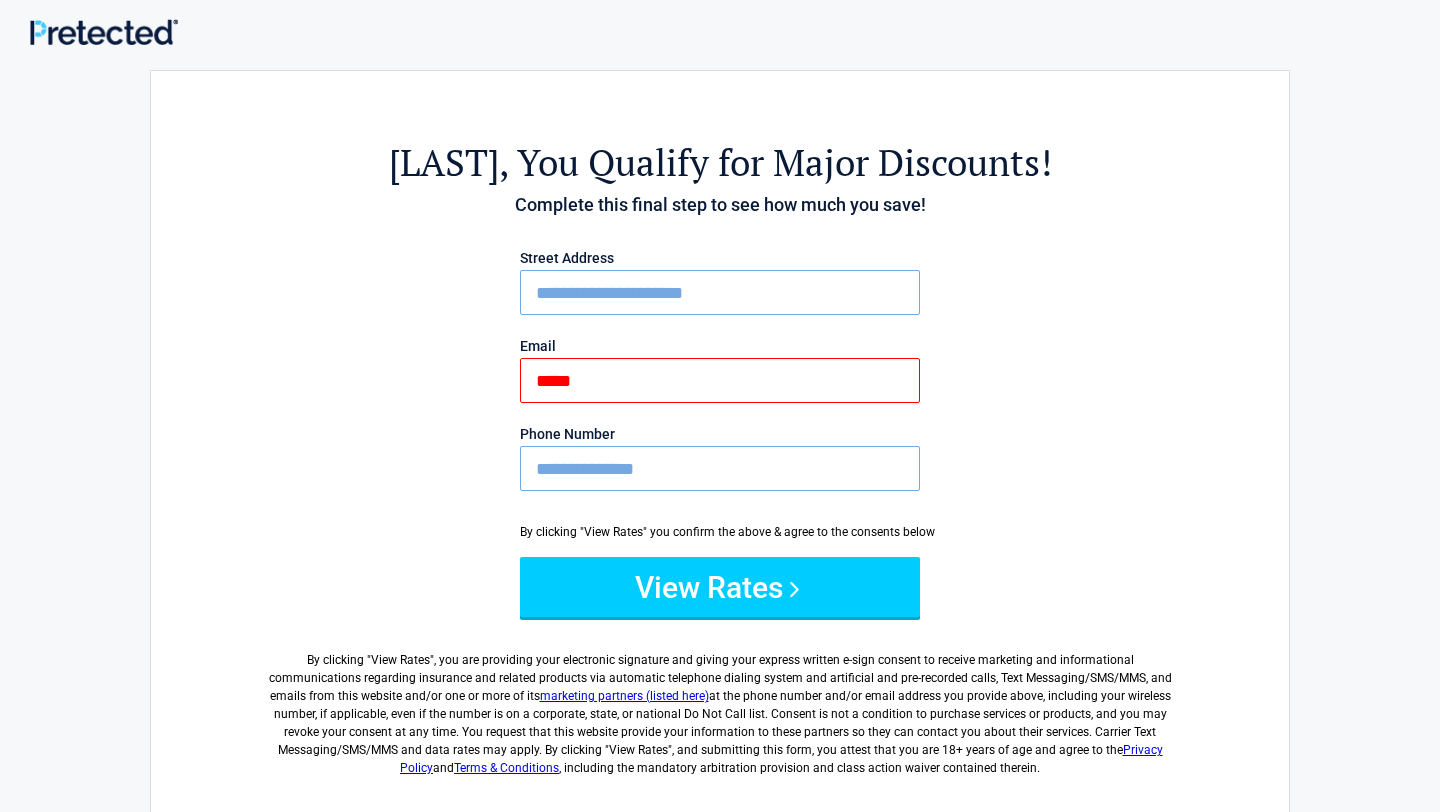 type on "**********" 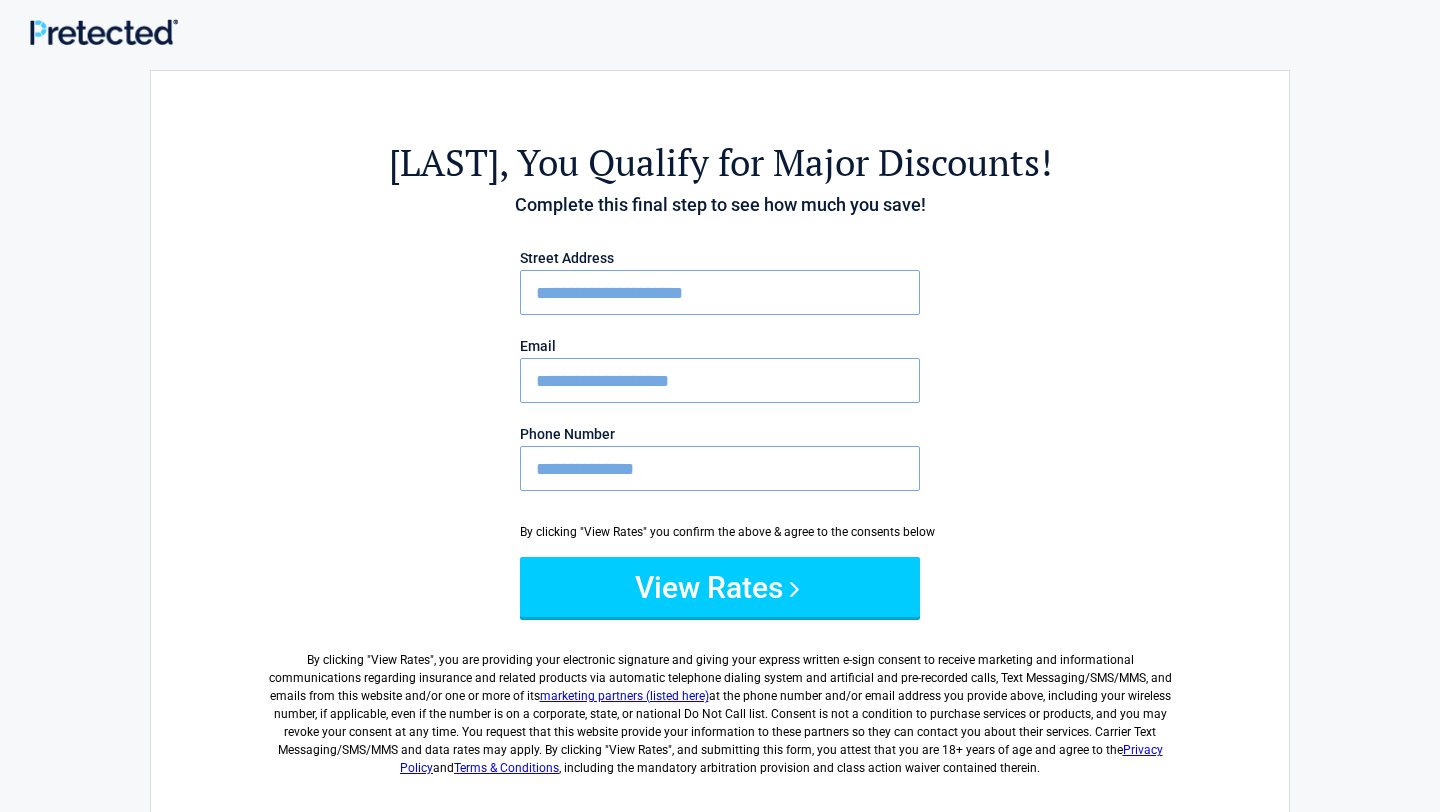click on "**********" at bounding box center (720, 434) 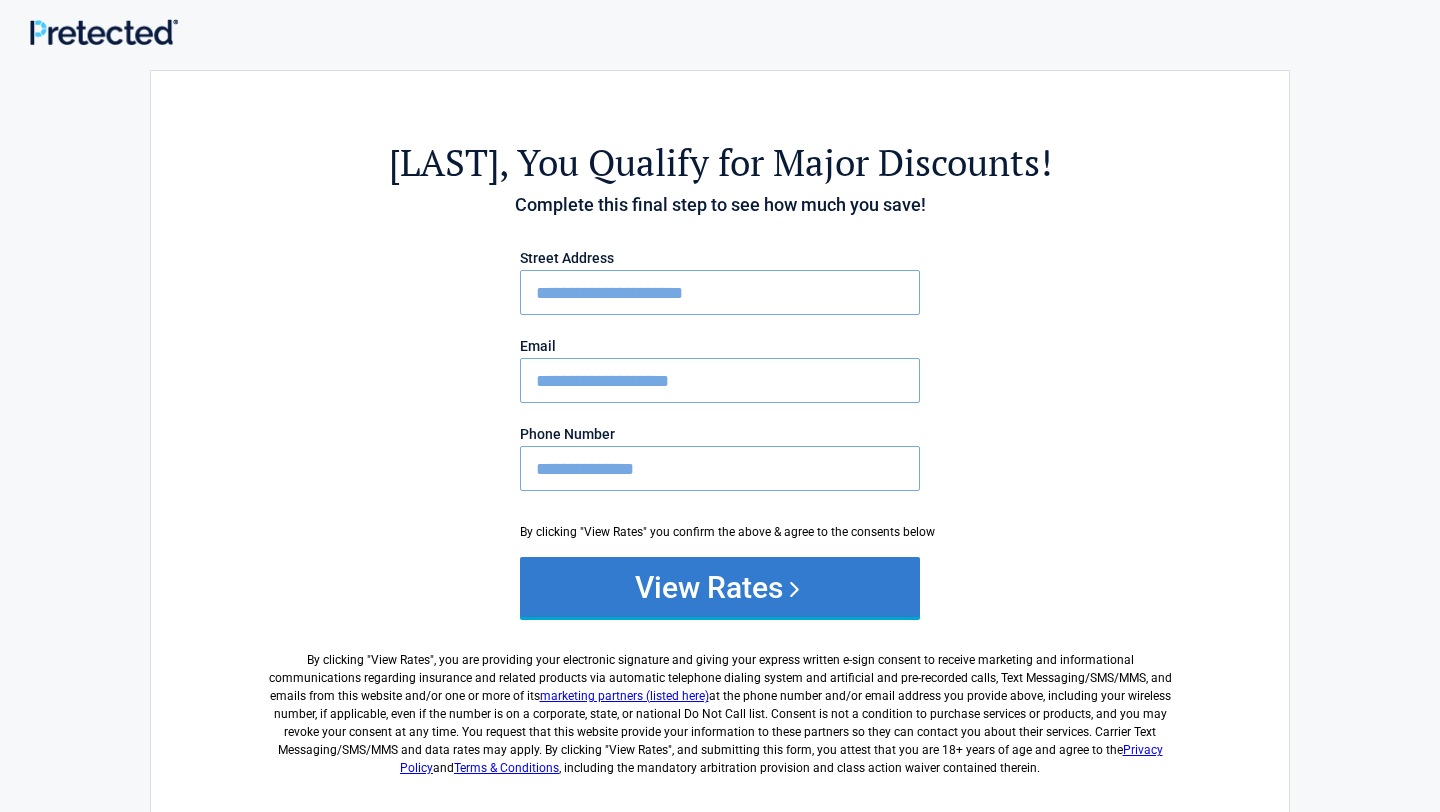 click on "View Rates" at bounding box center (720, 587) 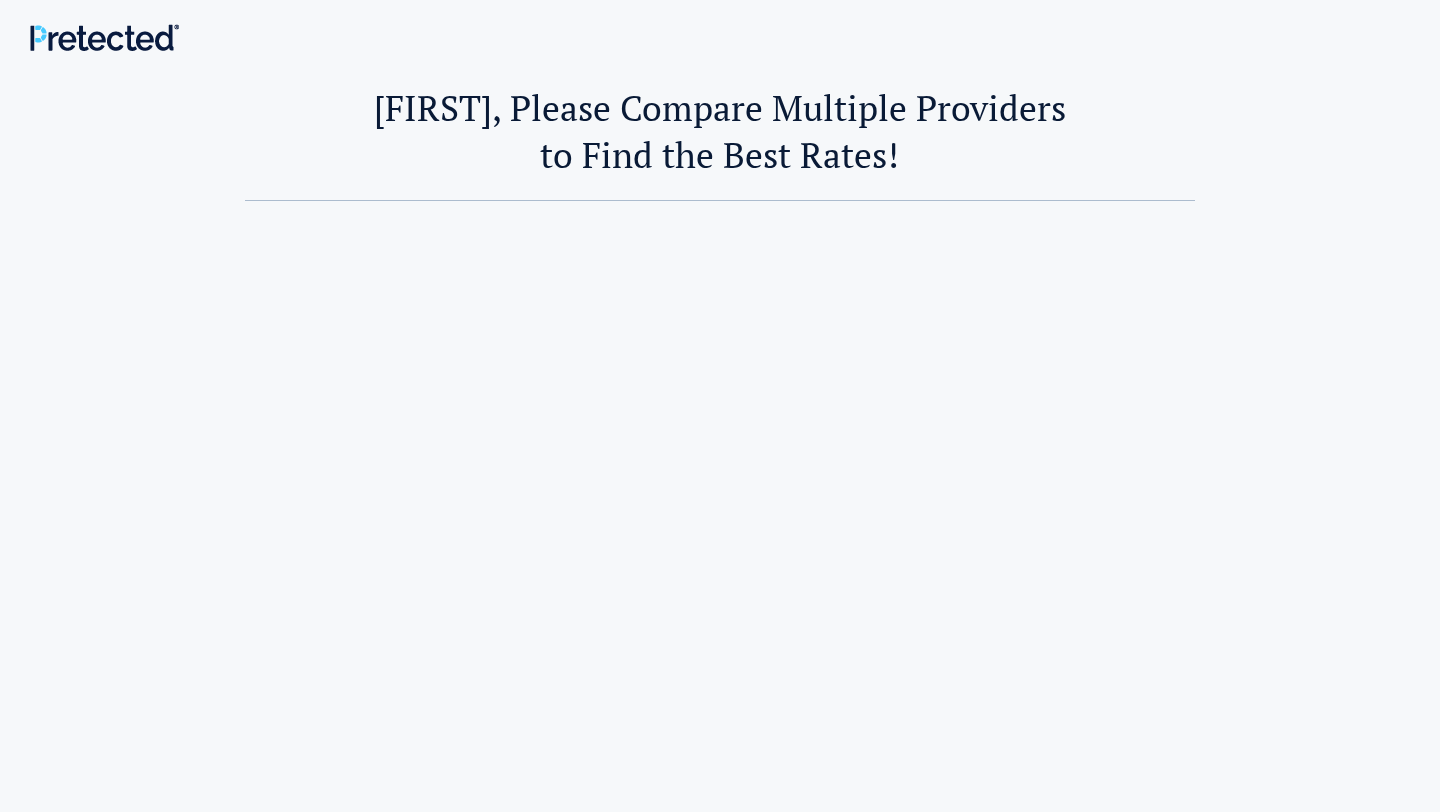 scroll, scrollTop: 0, scrollLeft: 0, axis: both 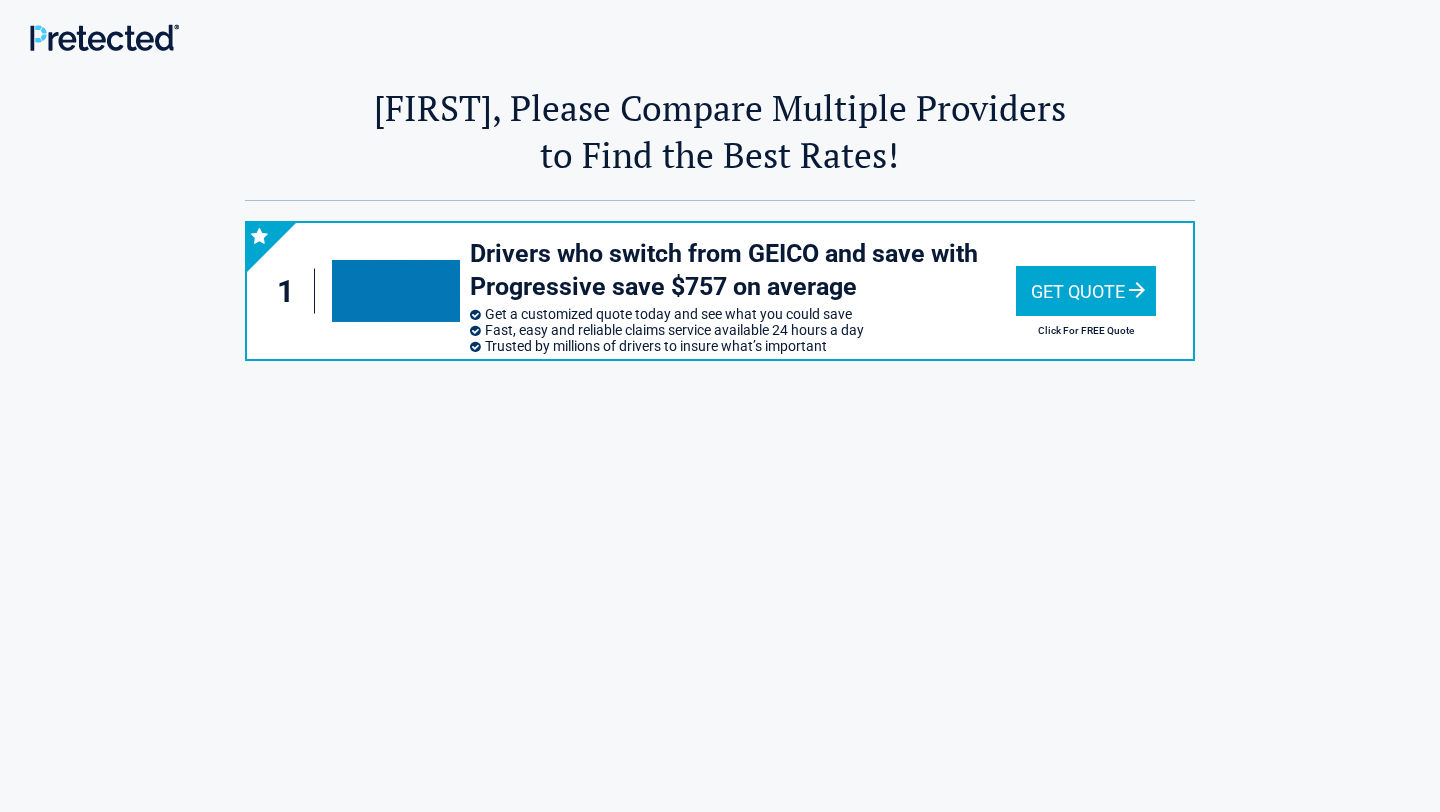 click on "Get Quote" at bounding box center [1086, 291] 